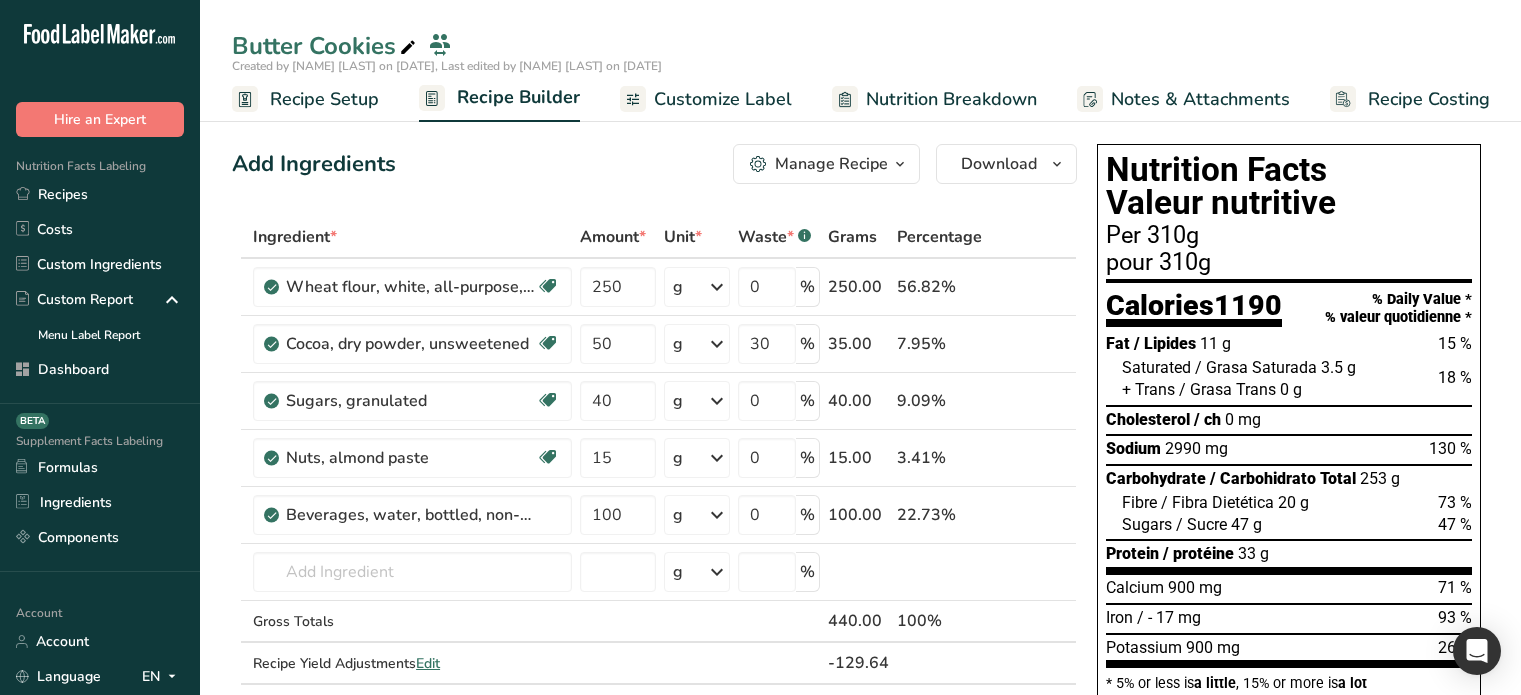 scroll, scrollTop: 400, scrollLeft: 0, axis: vertical 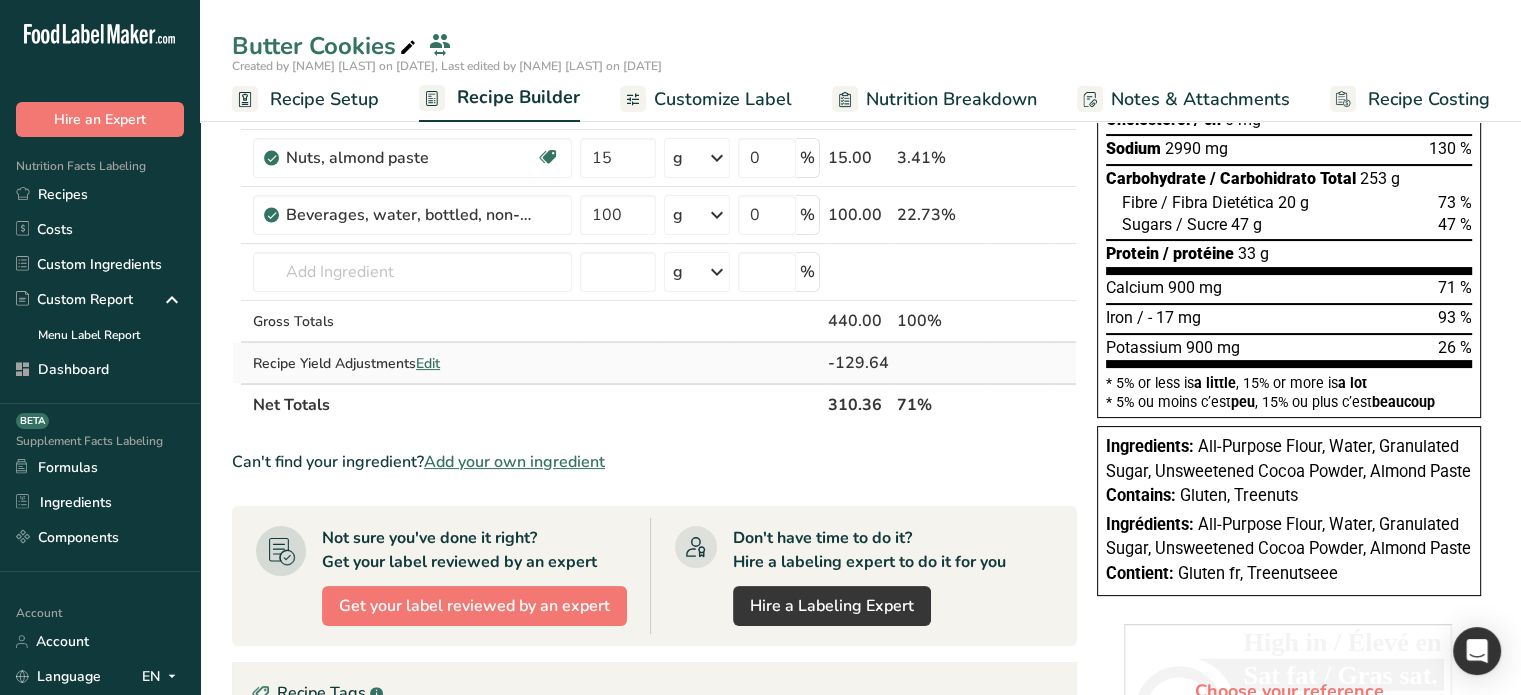 click on "Edit" at bounding box center (428, 363) 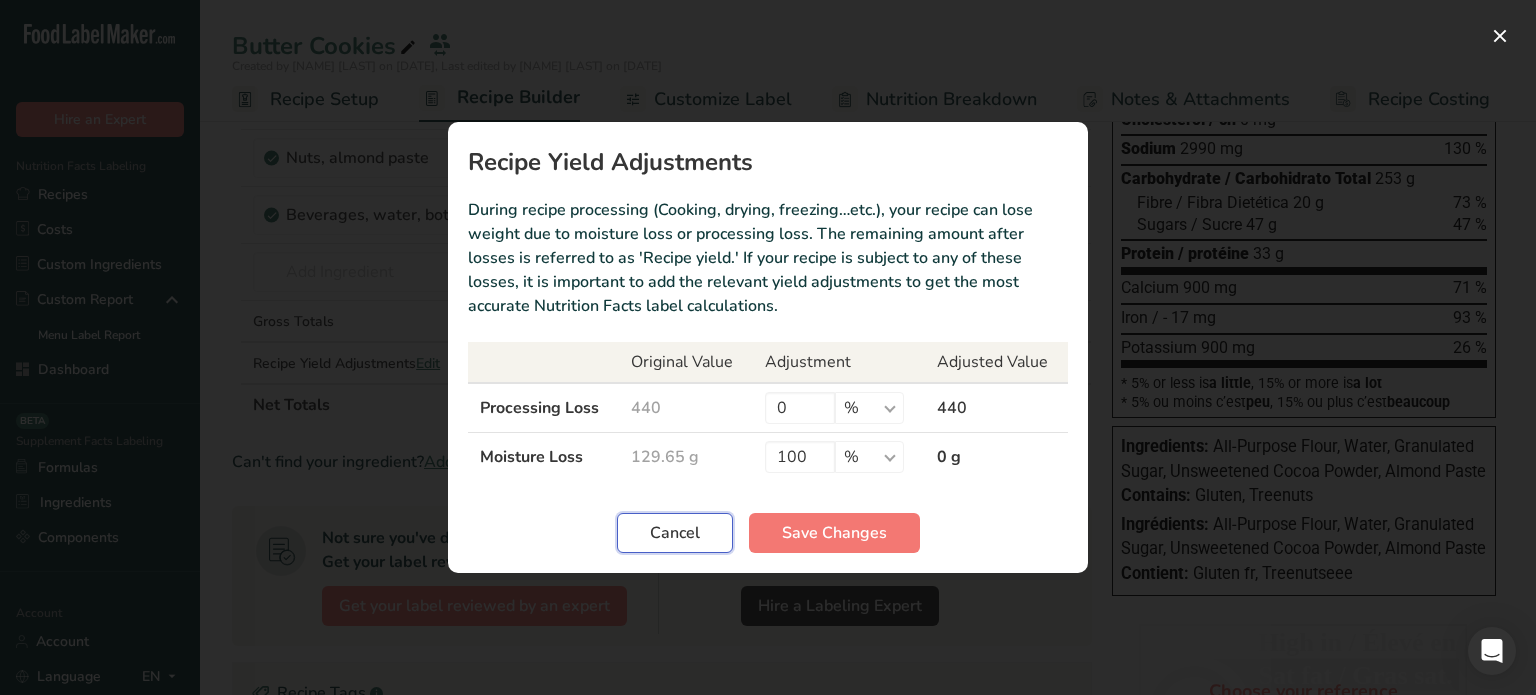 click on "Cancel" at bounding box center (675, 533) 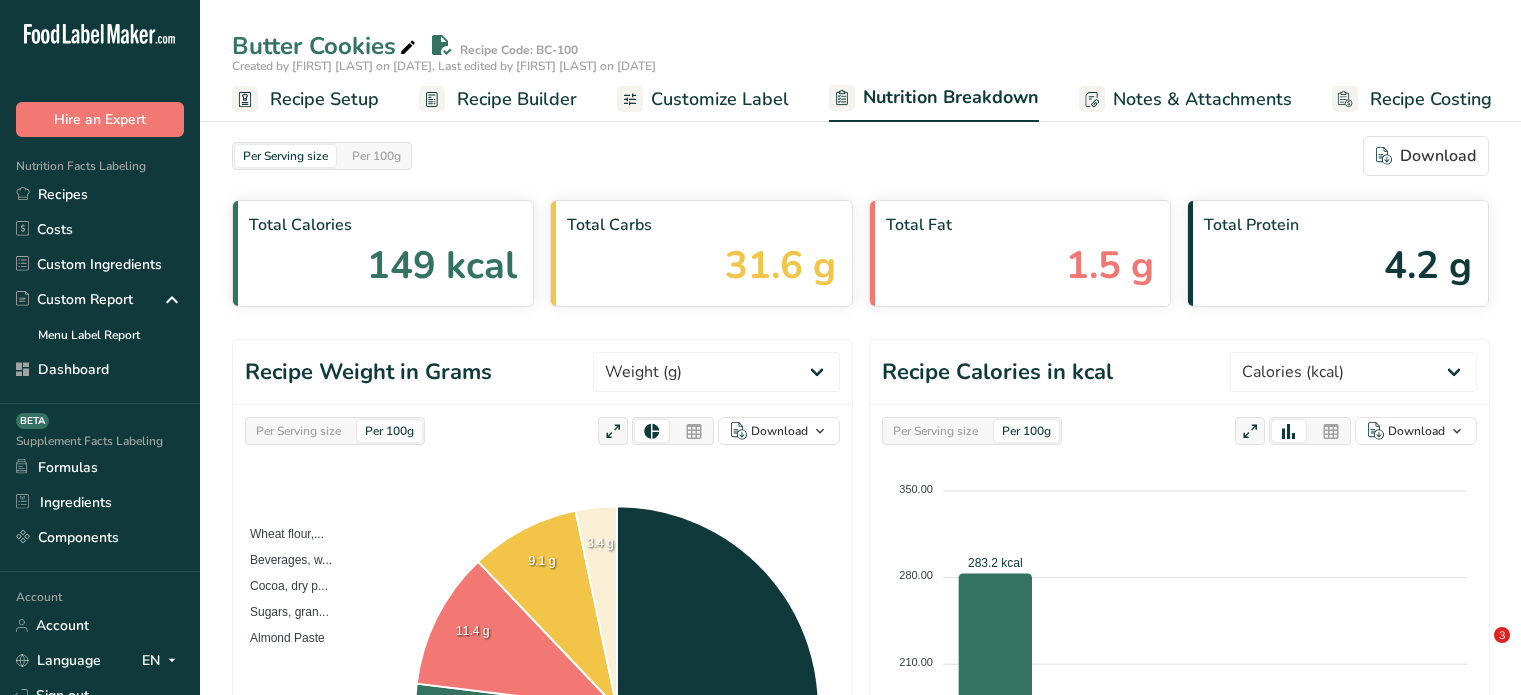 select on "Calories" 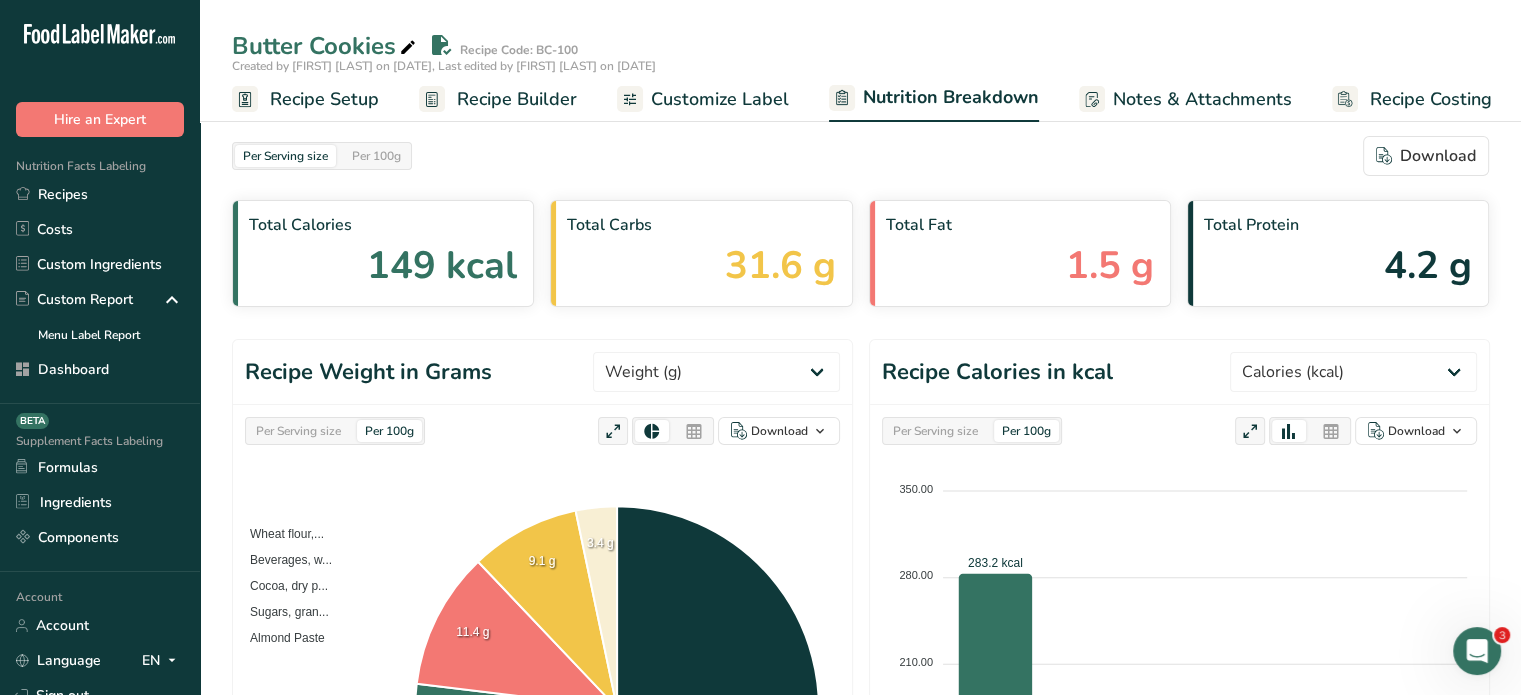 scroll, scrollTop: 0, scrollLeft: 0, axis: both 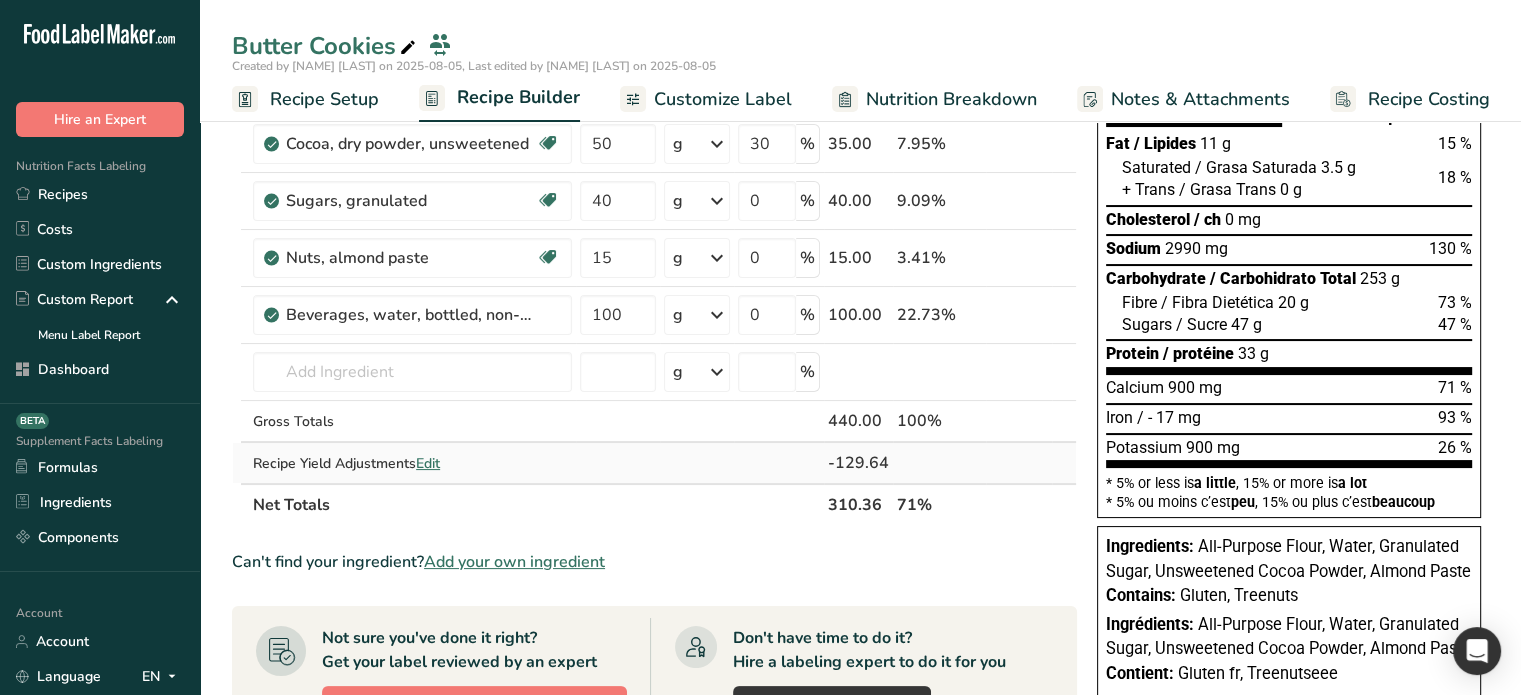 click on "Edit" at bounding box center (428, 463) 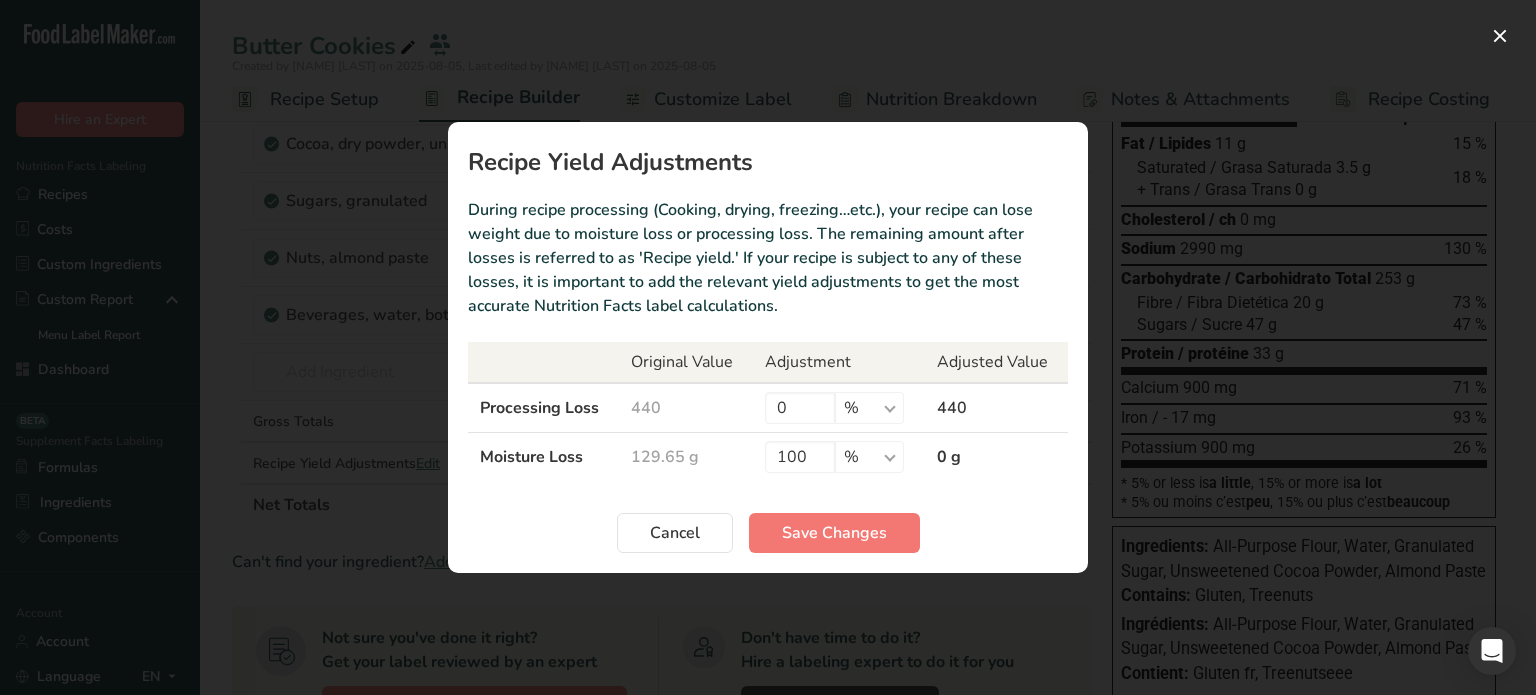 click on "129.65 g" at bounding box center [685, 457] 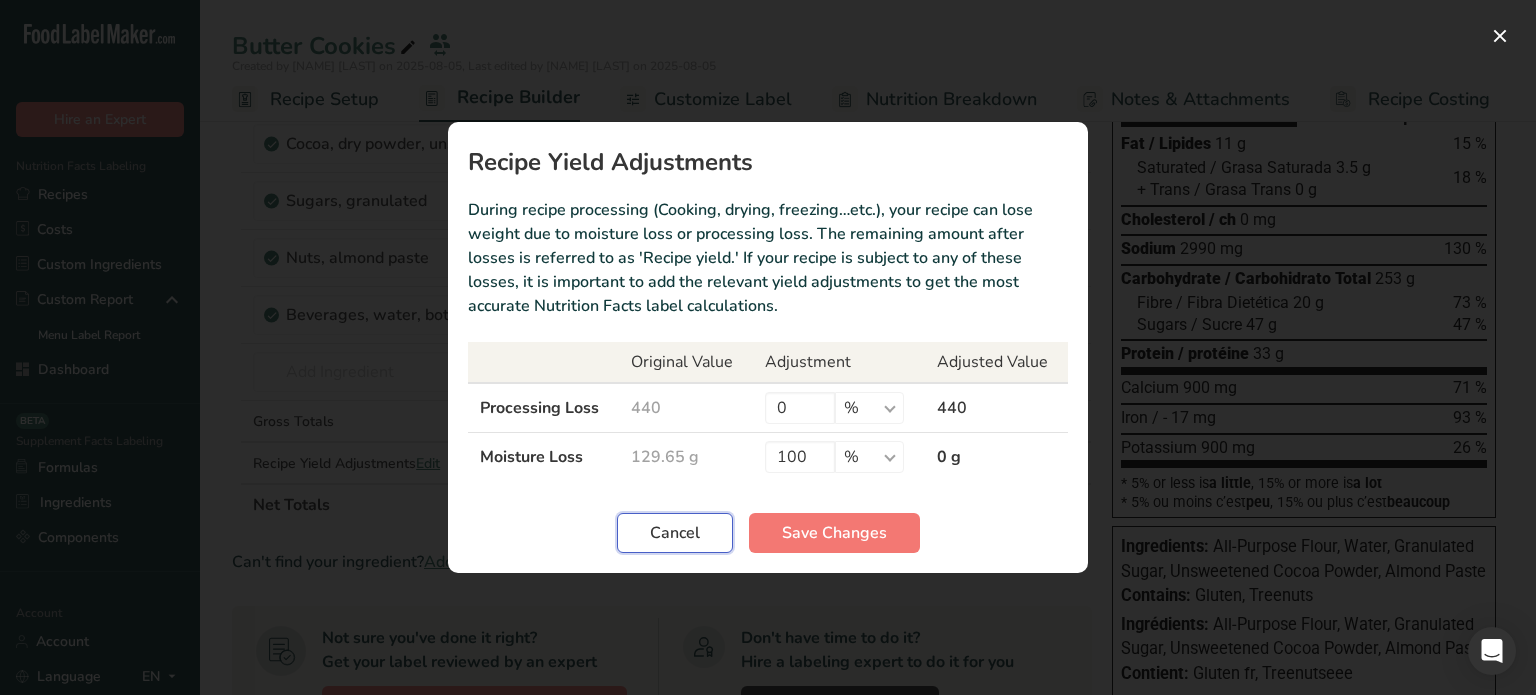 click on "Cancel" at bounding box center (675, 533) 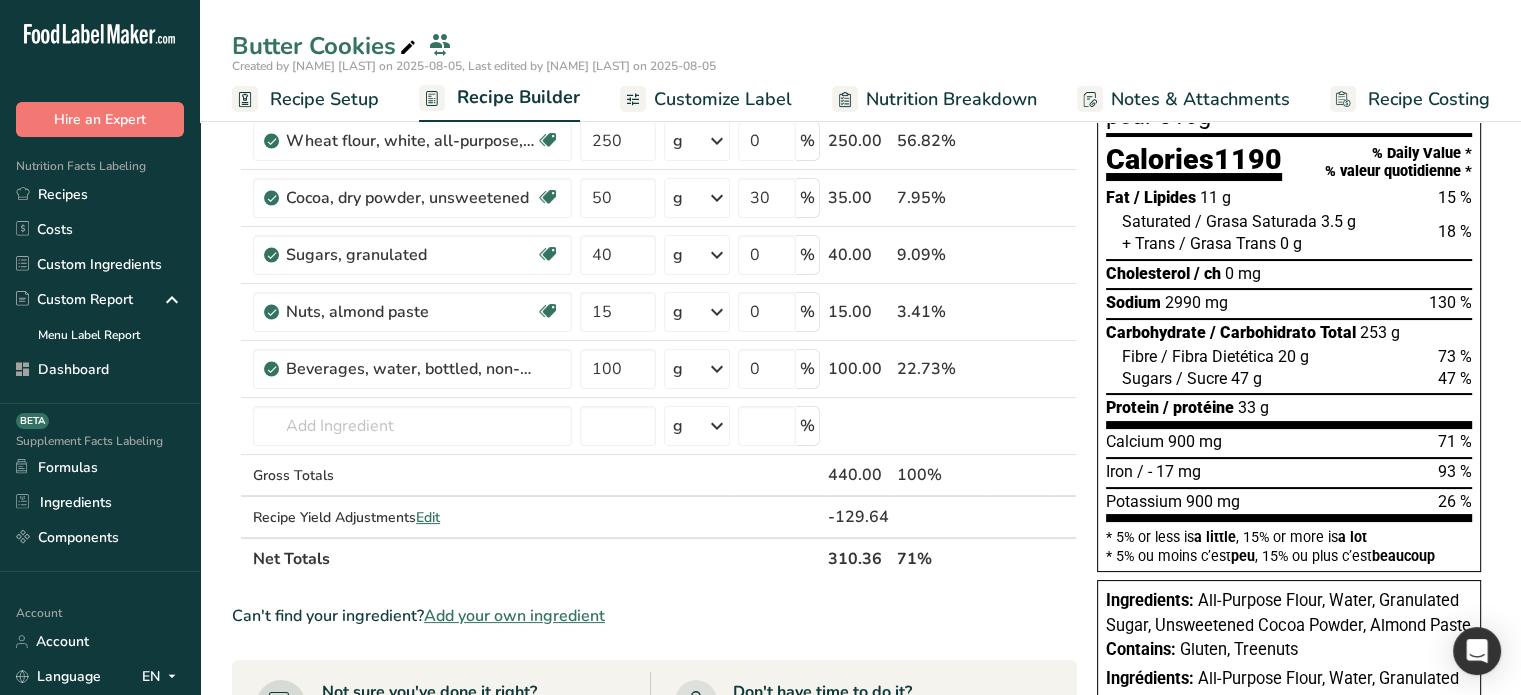 scroll, scrollTop: 100, scrollLeft: 0, axis: vertical 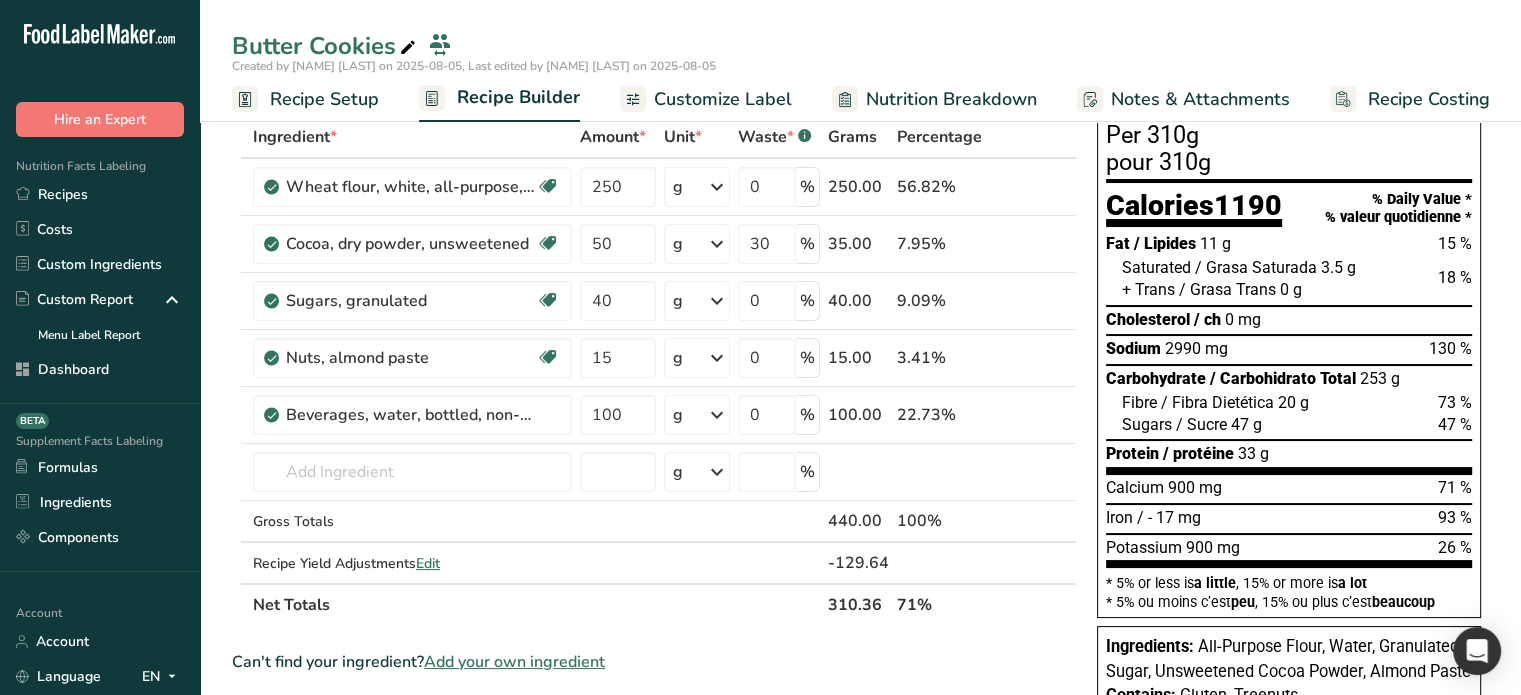 click on "Nutrition Breakdown" at bounding box center (951, 99) 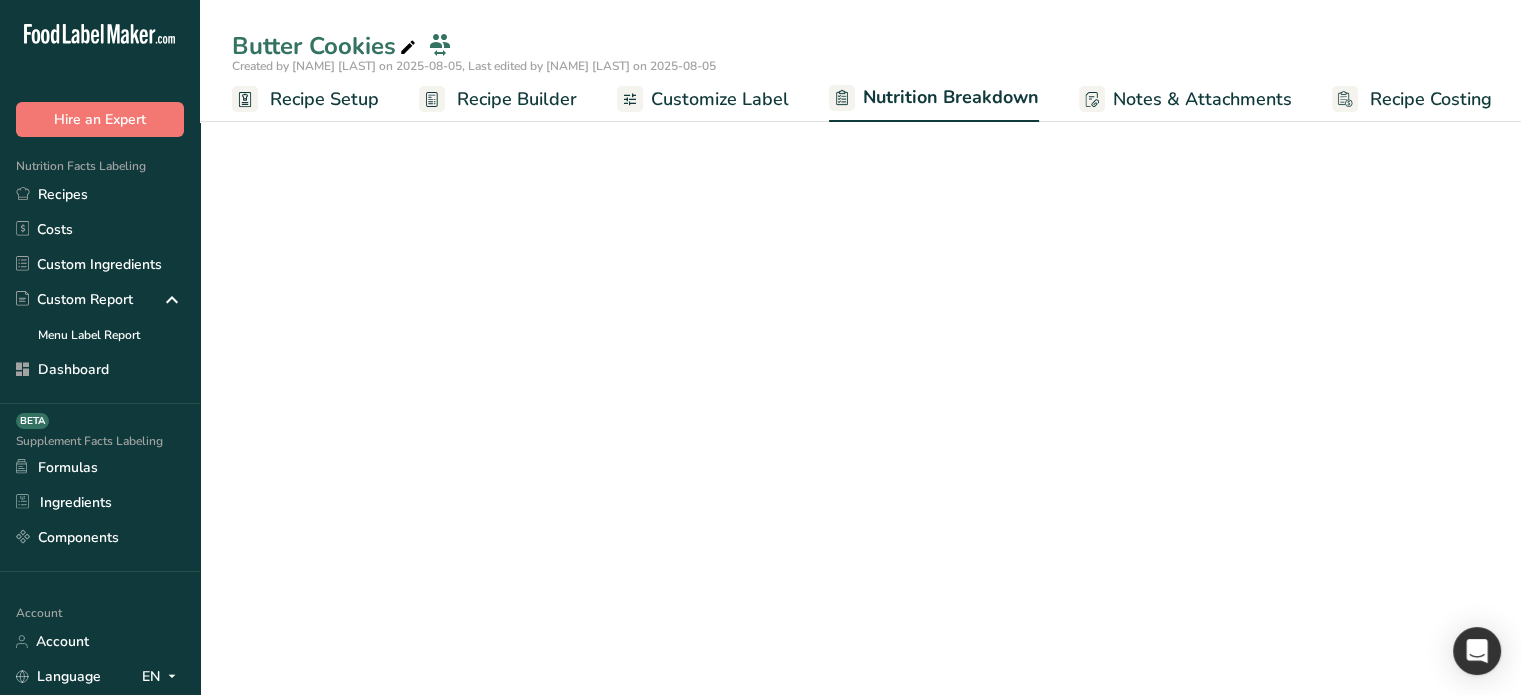 scroll, scrollTop: 0, scrollLeft: 2, axis: horizontal 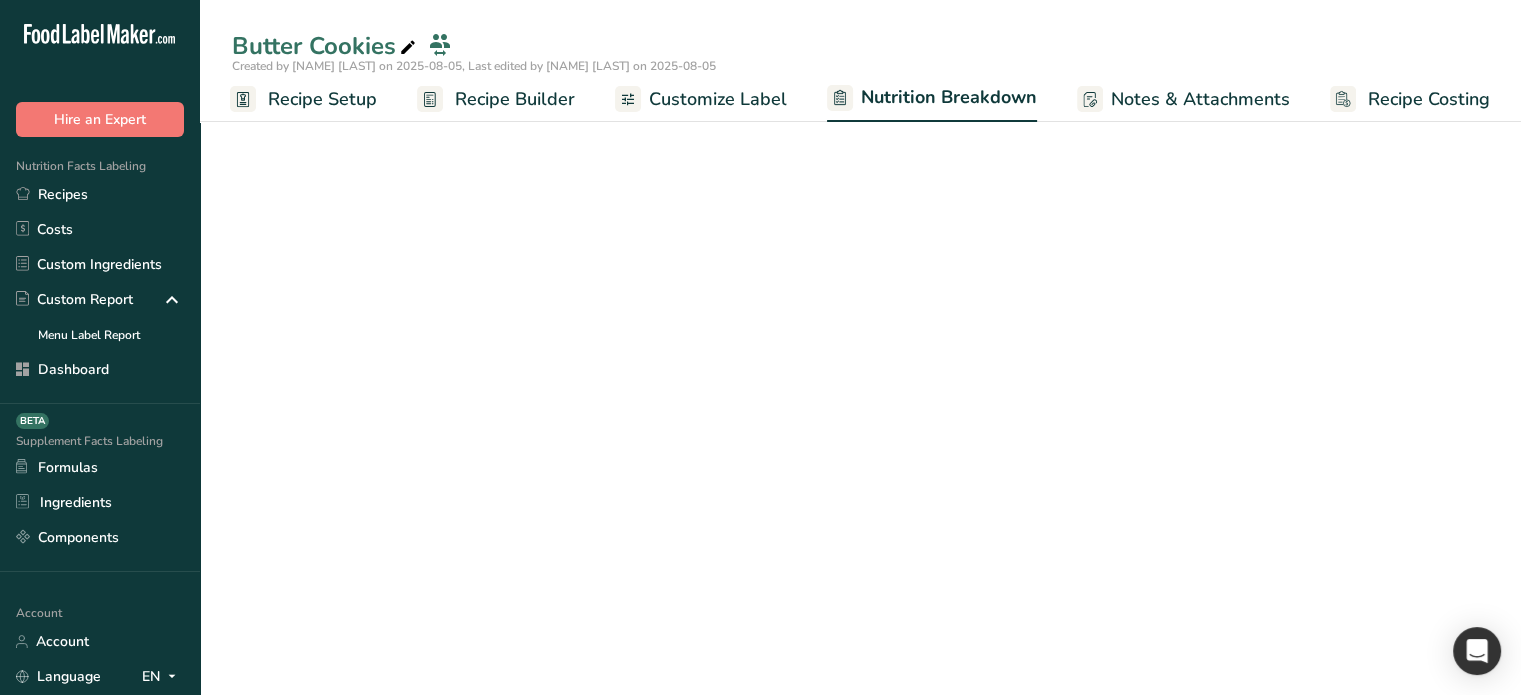select on "Calories" 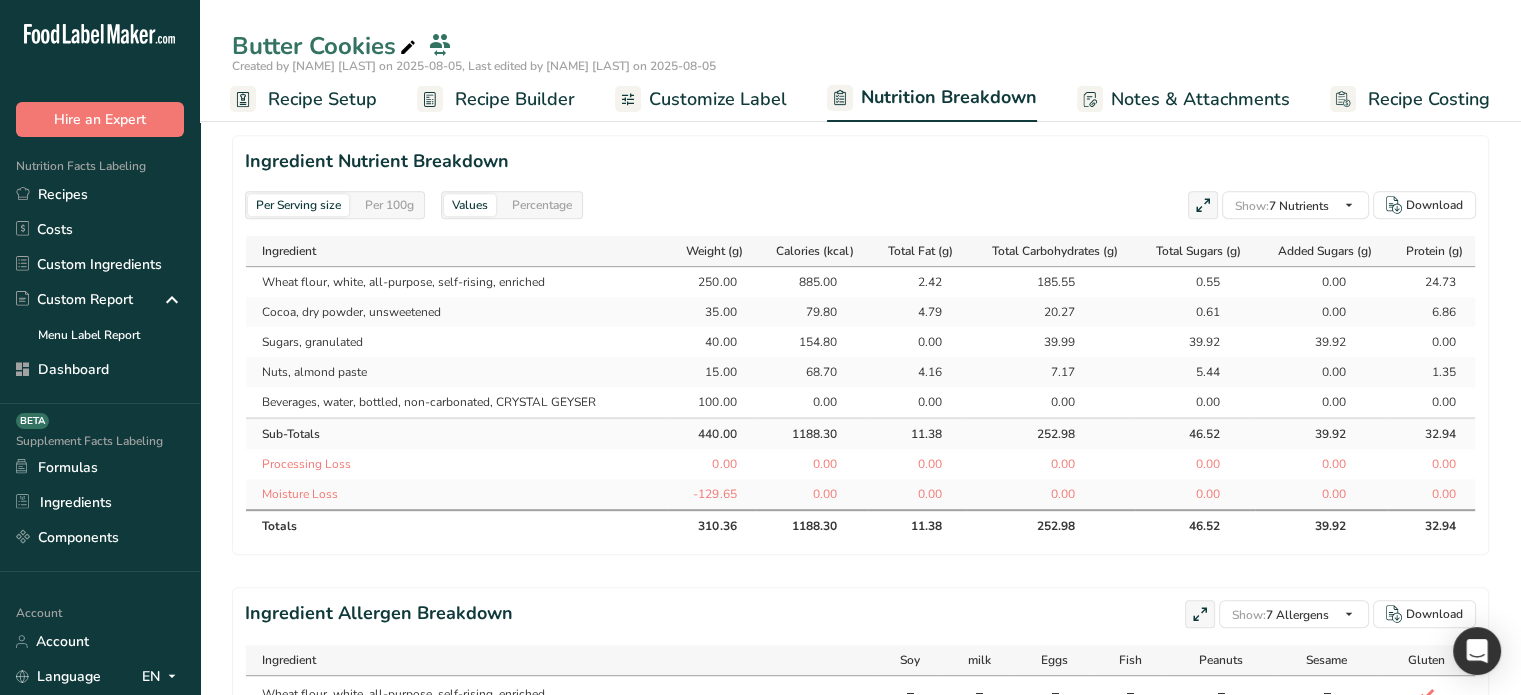 scroll, scrollTop: 900, scrollLeft: 0, axis: vertical 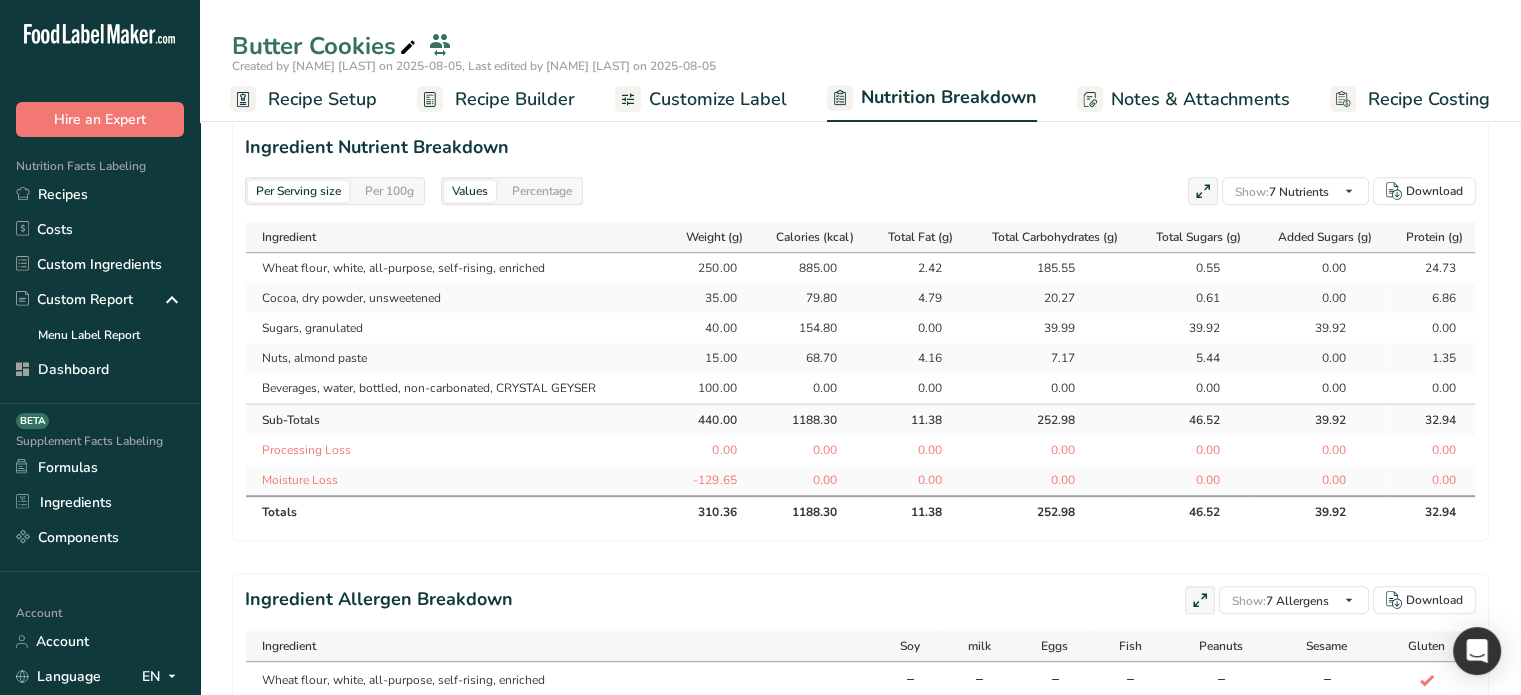 click on "Per 100g" at bounding box center [389, 191] 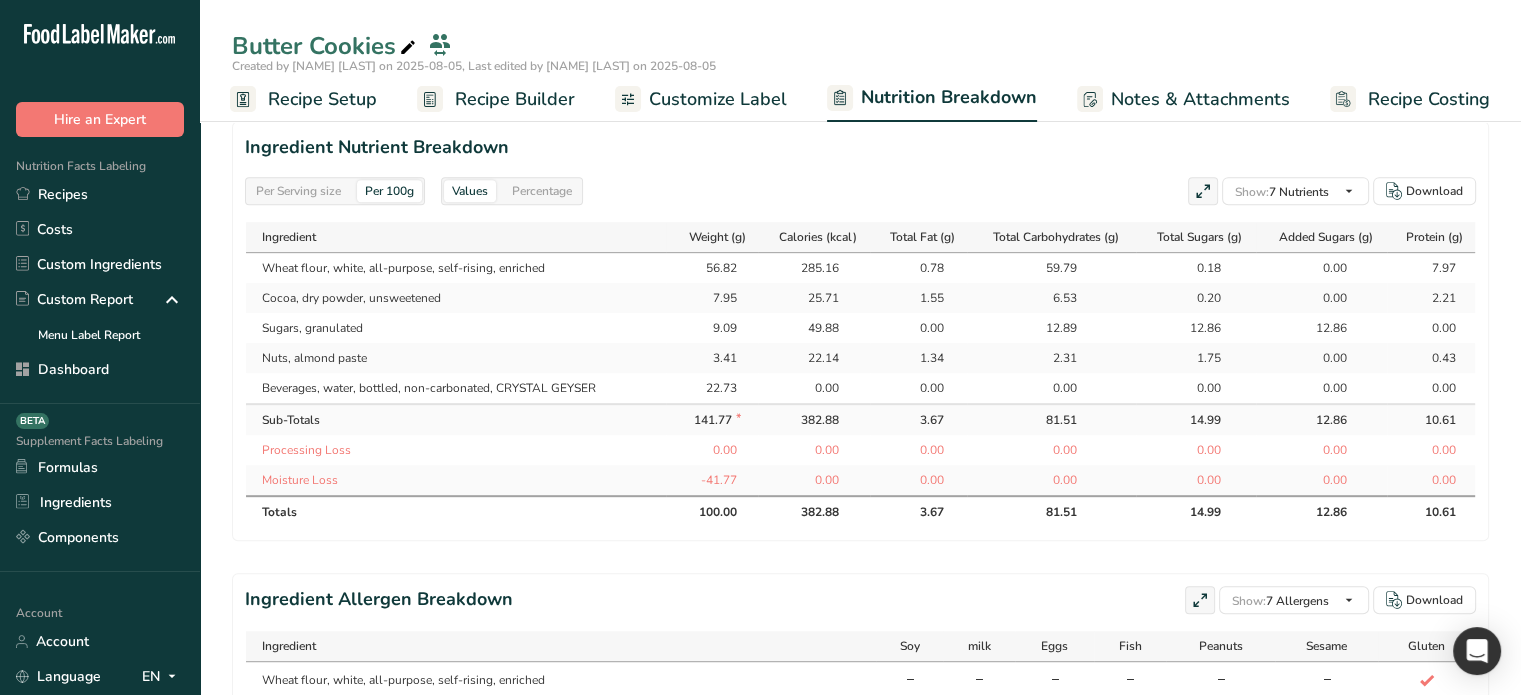 click on "Per Serving size" at bounding box center (298, 191) 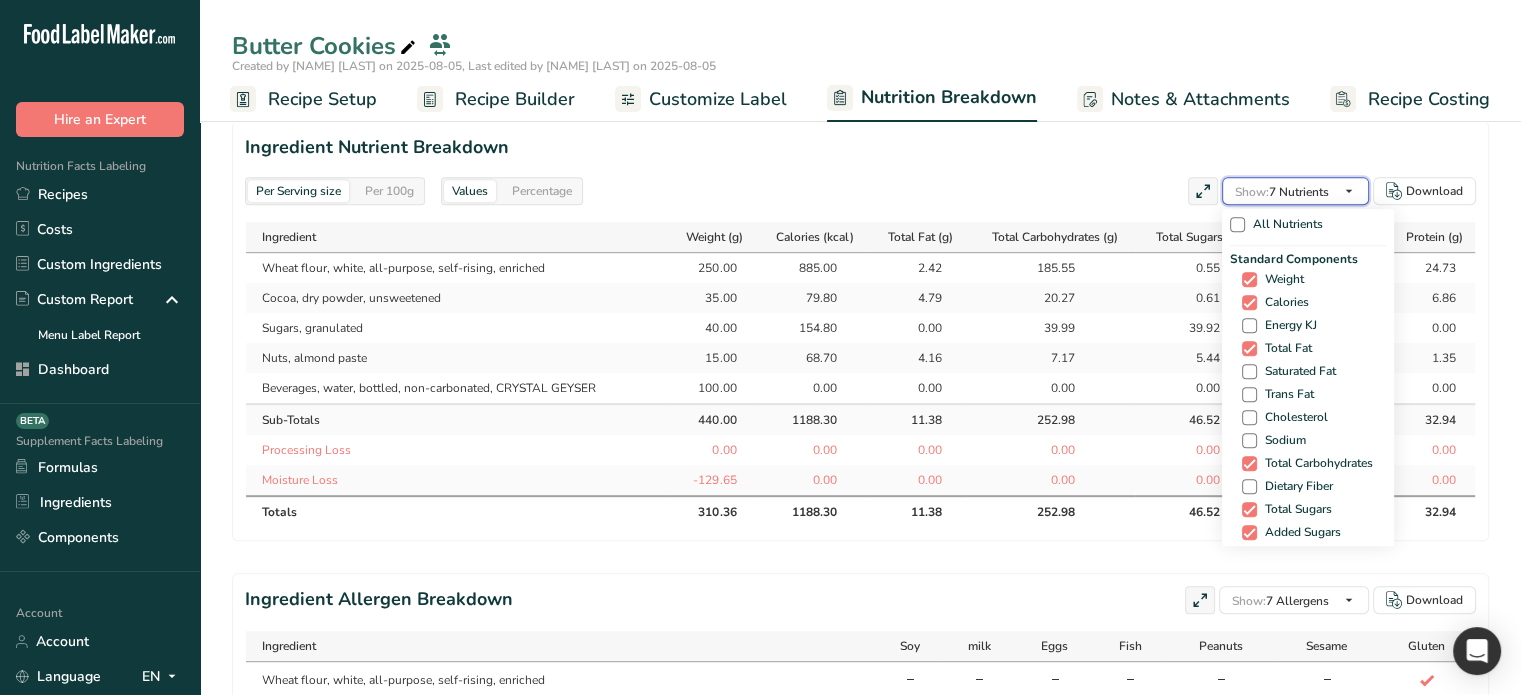 click at bounding box center [1349, 191] 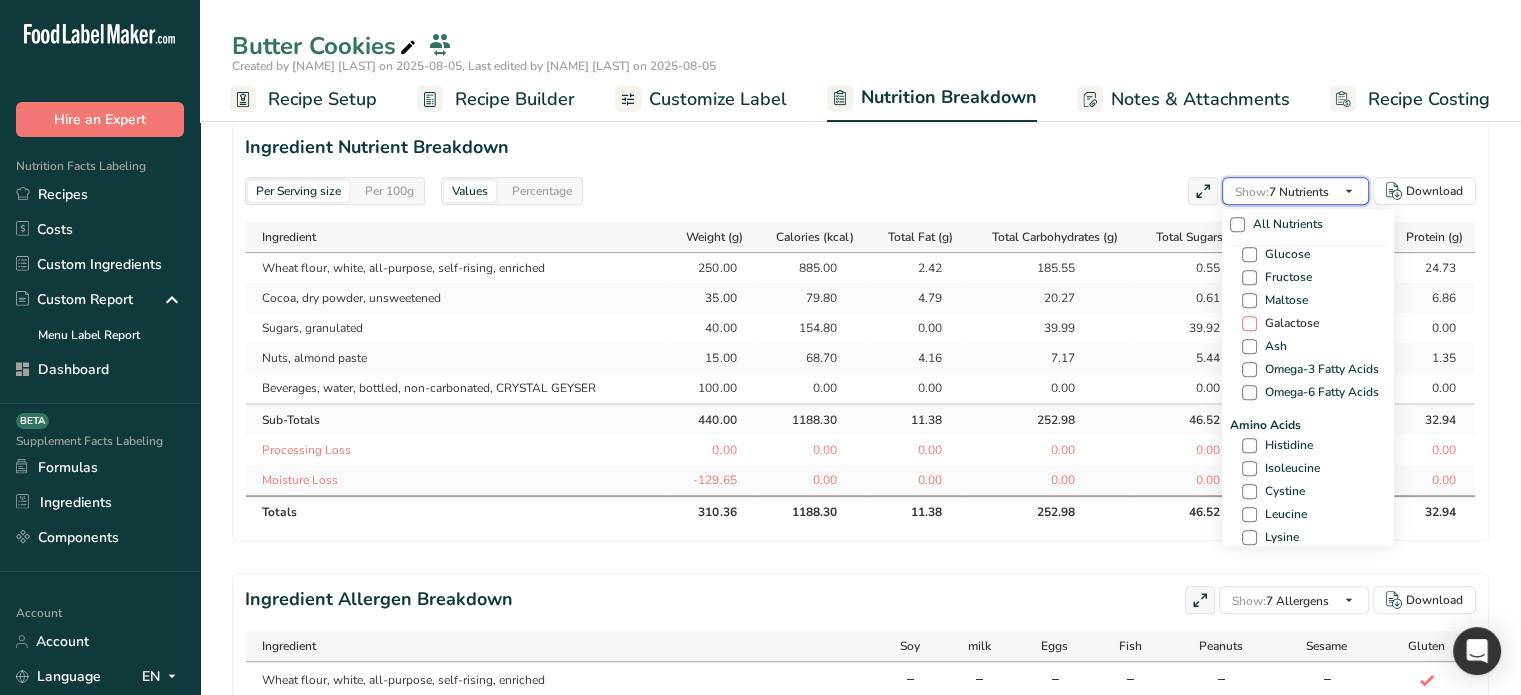 scroll, scrollTop: 1240, scrollLeft: 0, axis: vertical 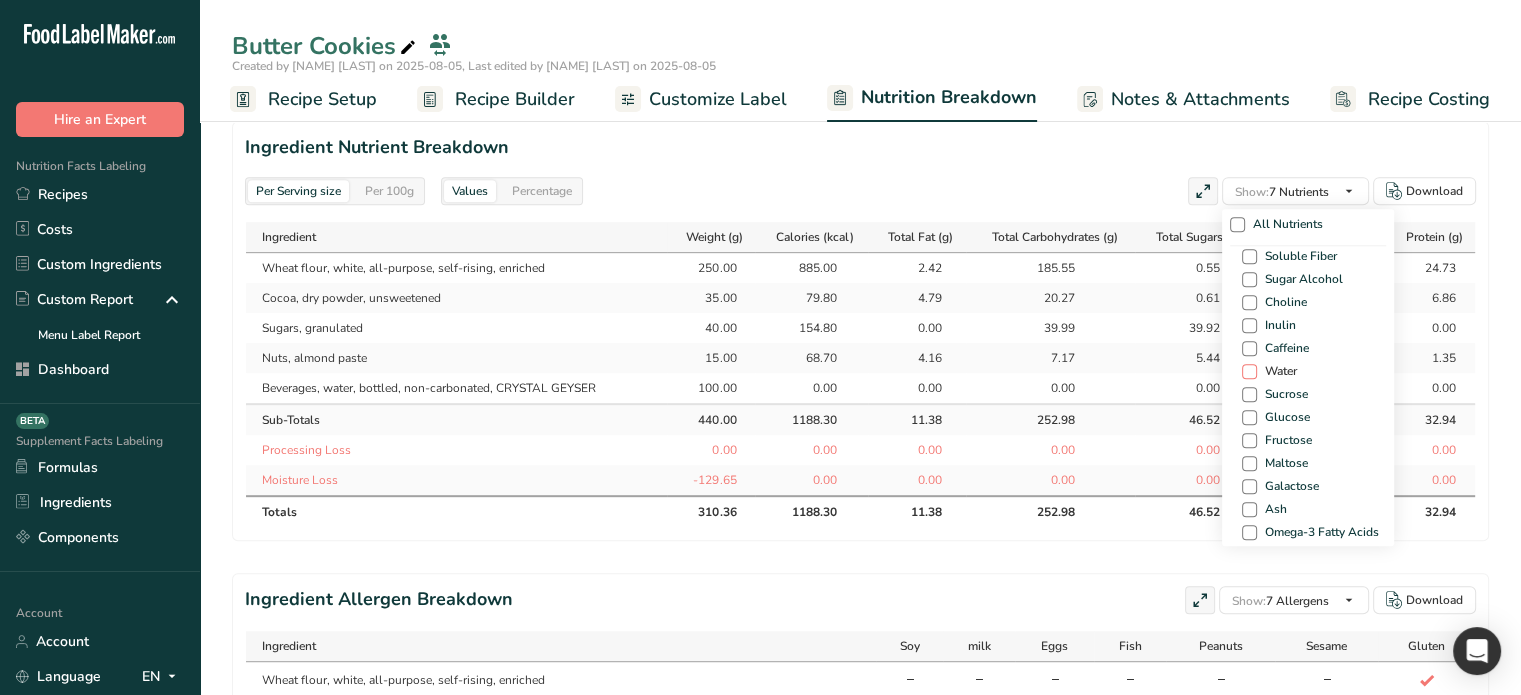 click at bounding box center (1249, 371) 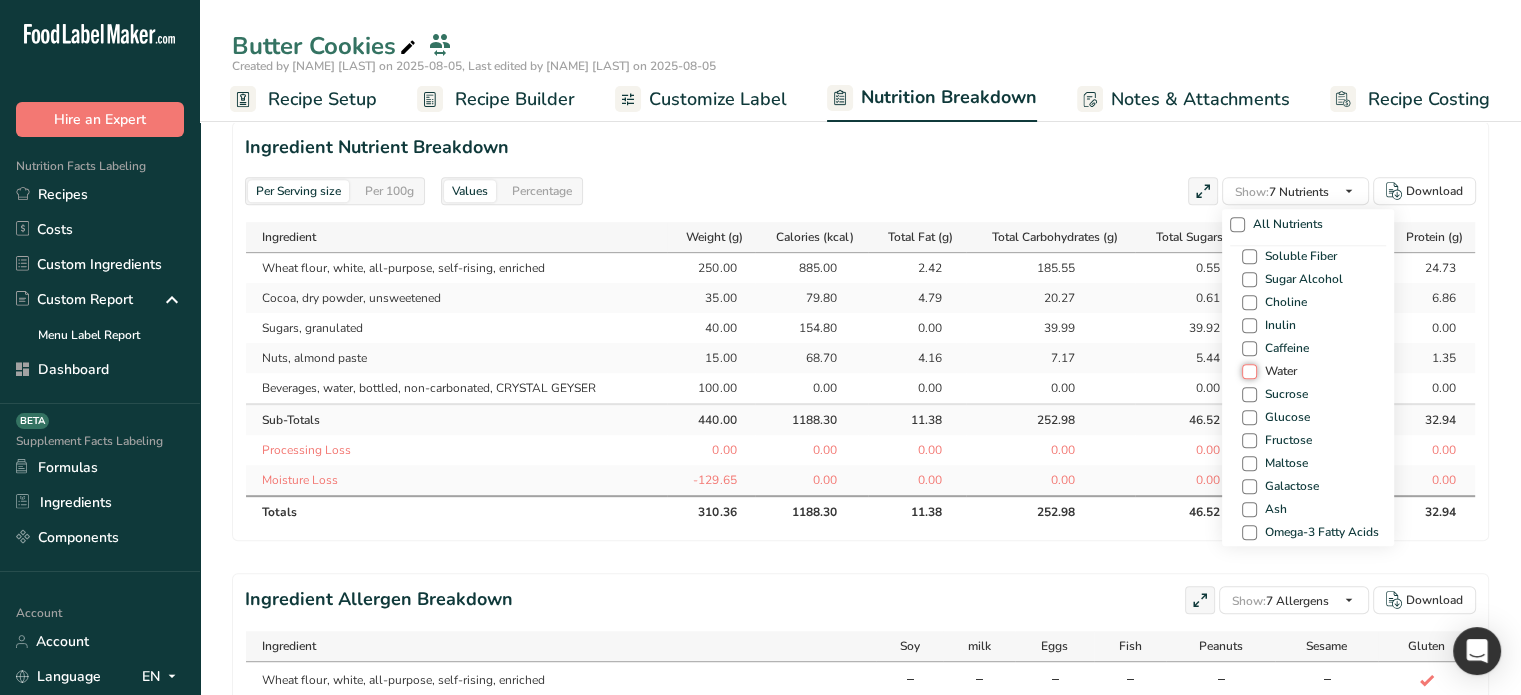 click on "Water" at bounding box center [1248, 371] 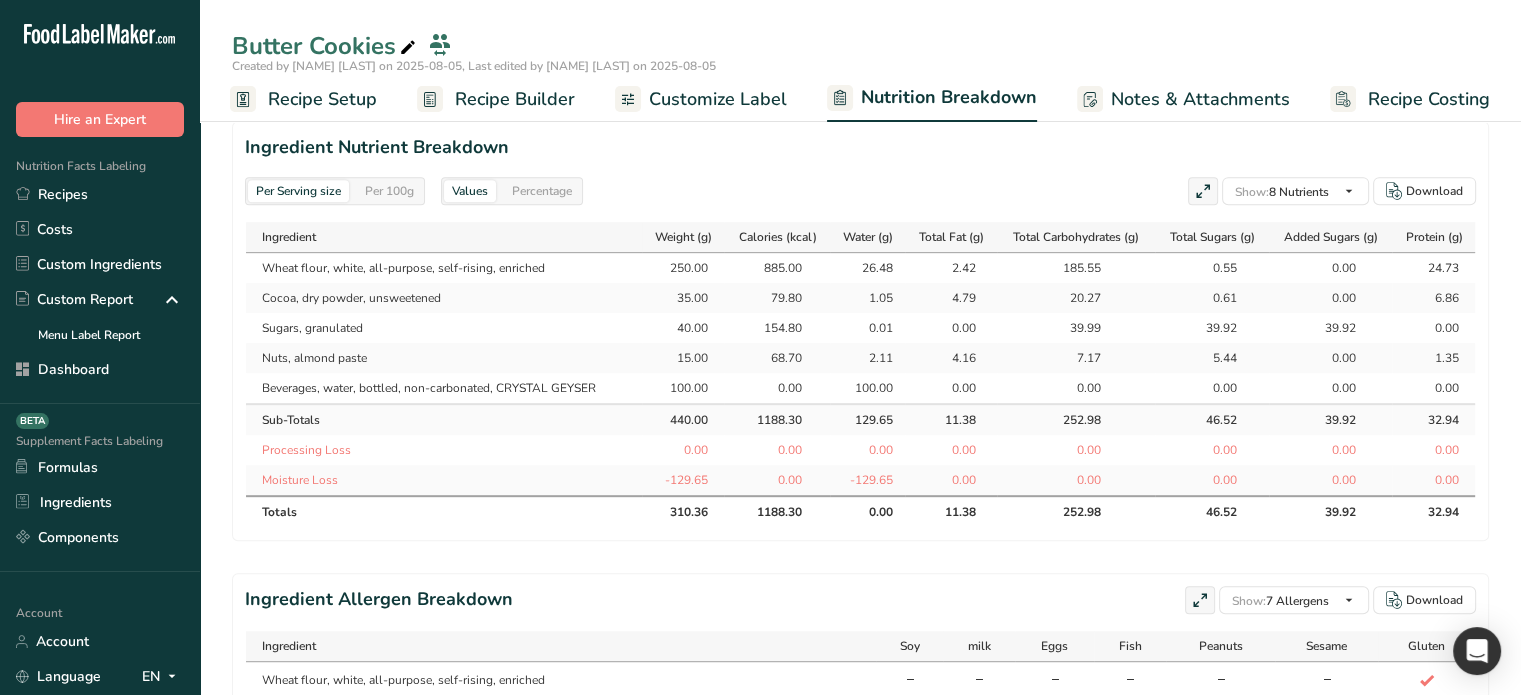 click on "Per Serving size
Per 100g
Values
Percentage
Show:
8 Nutrients
All Nutrients
Standard Components
Weight
Calories
Energy KJ
Total Fat
Saturated Fat
Trans Fat
Cholesterol
Sodium
Total Carbohydrates
Dietary Fiber
Total Sugars
Added Sugars
Protein
Vitamins
Vitamin D
Vitamin A, RAE
Vitamin C
Vitamin E
Minerals   Other Nutrients" at bounding box center (860, 191) 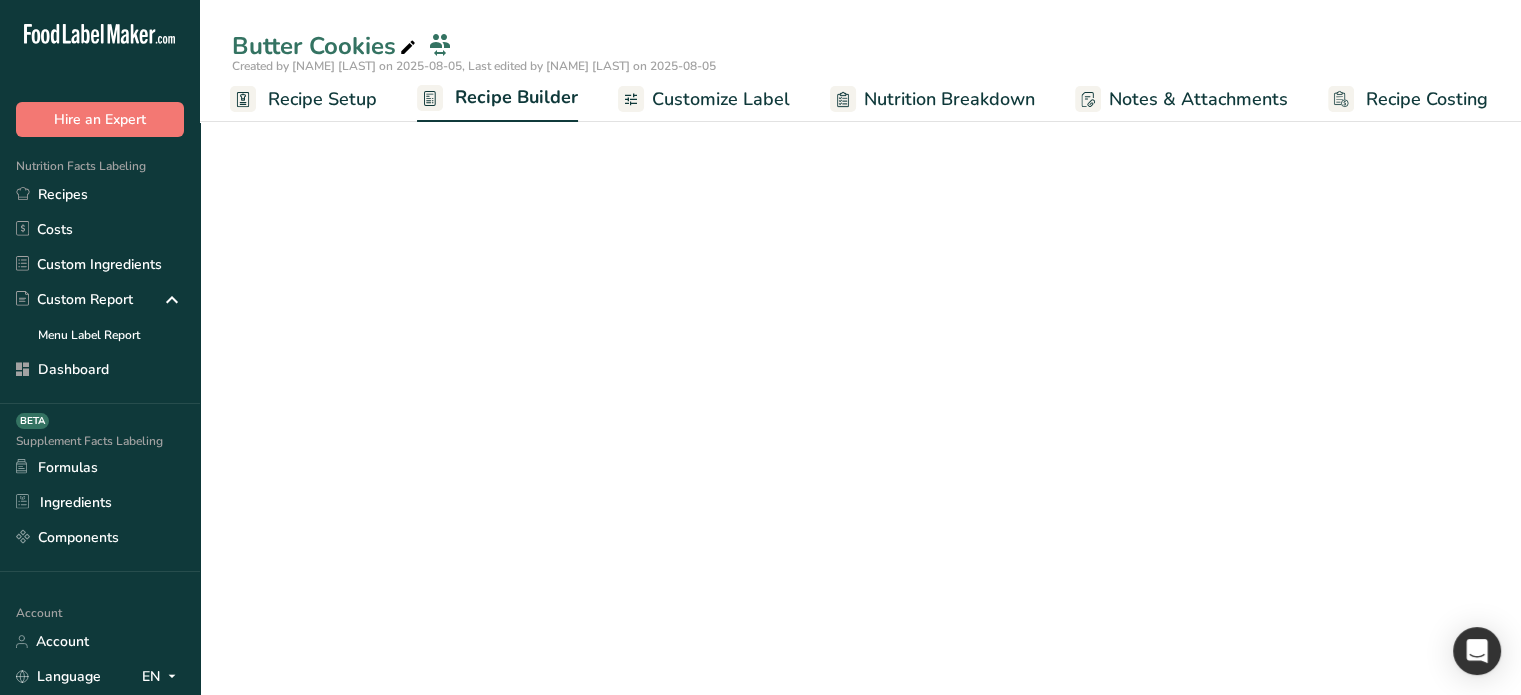 scroll, scrollTop: 402, scrollLeft: 0, axis: vertical 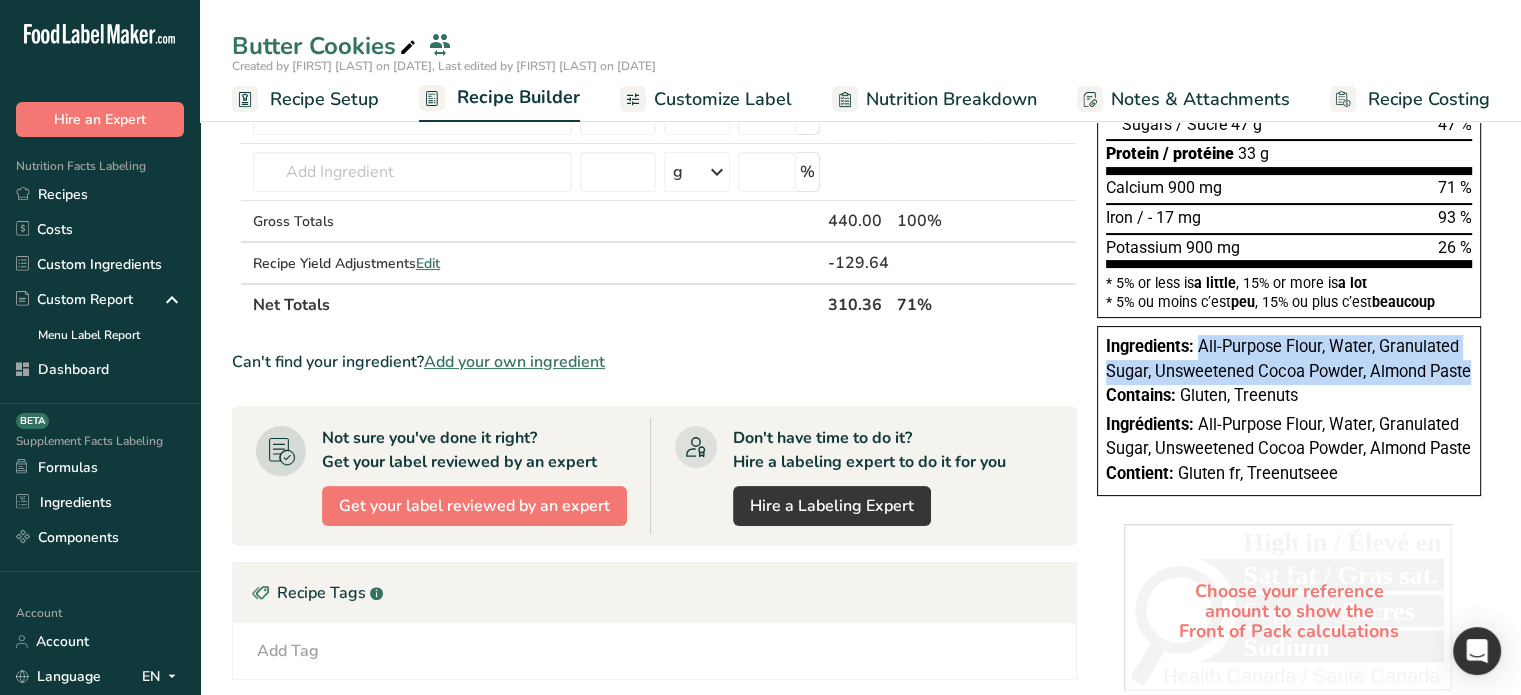 drag, startPoint x: 1199, startPoint y: 339, endPoint x: 1408, endPoint y: 388, distance: 214.66719 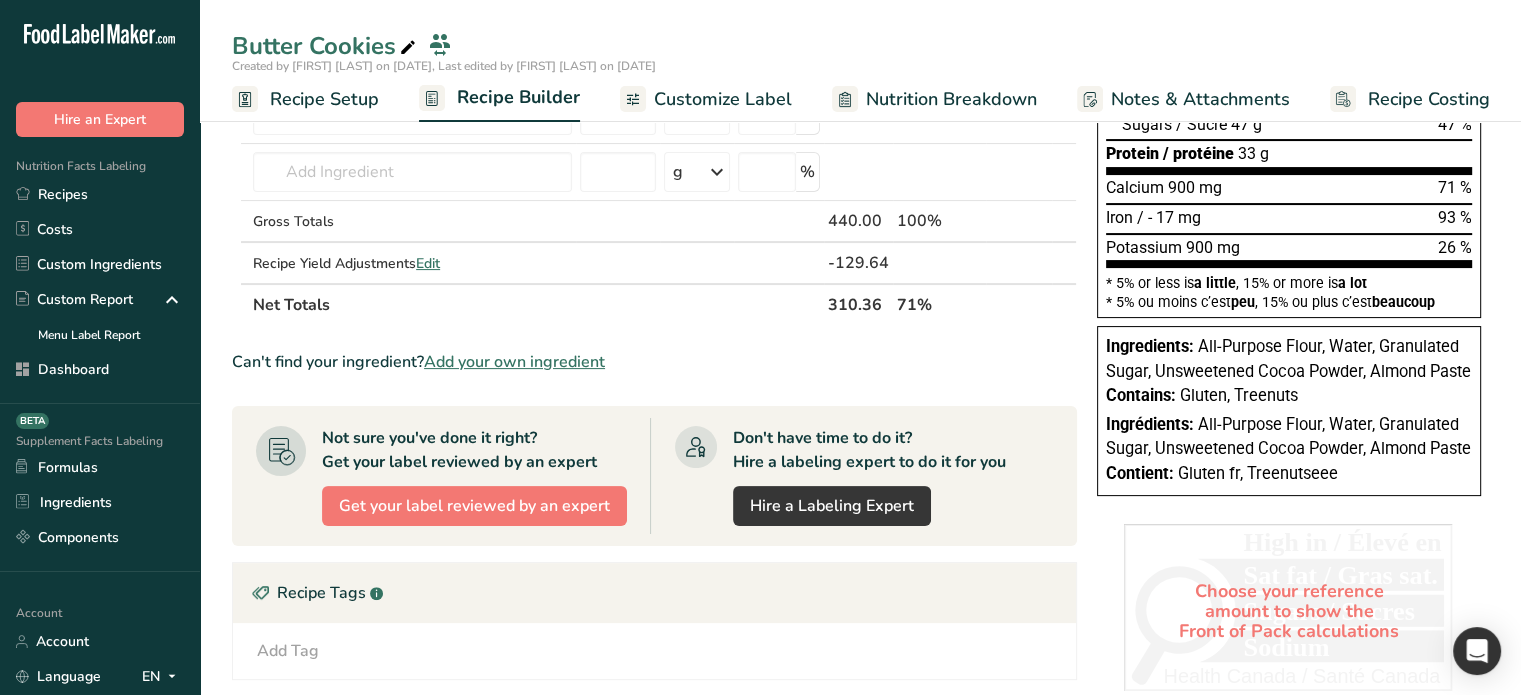 click on "Contains:
Gluten, Treenuts" at bounding box center (1289, 396) 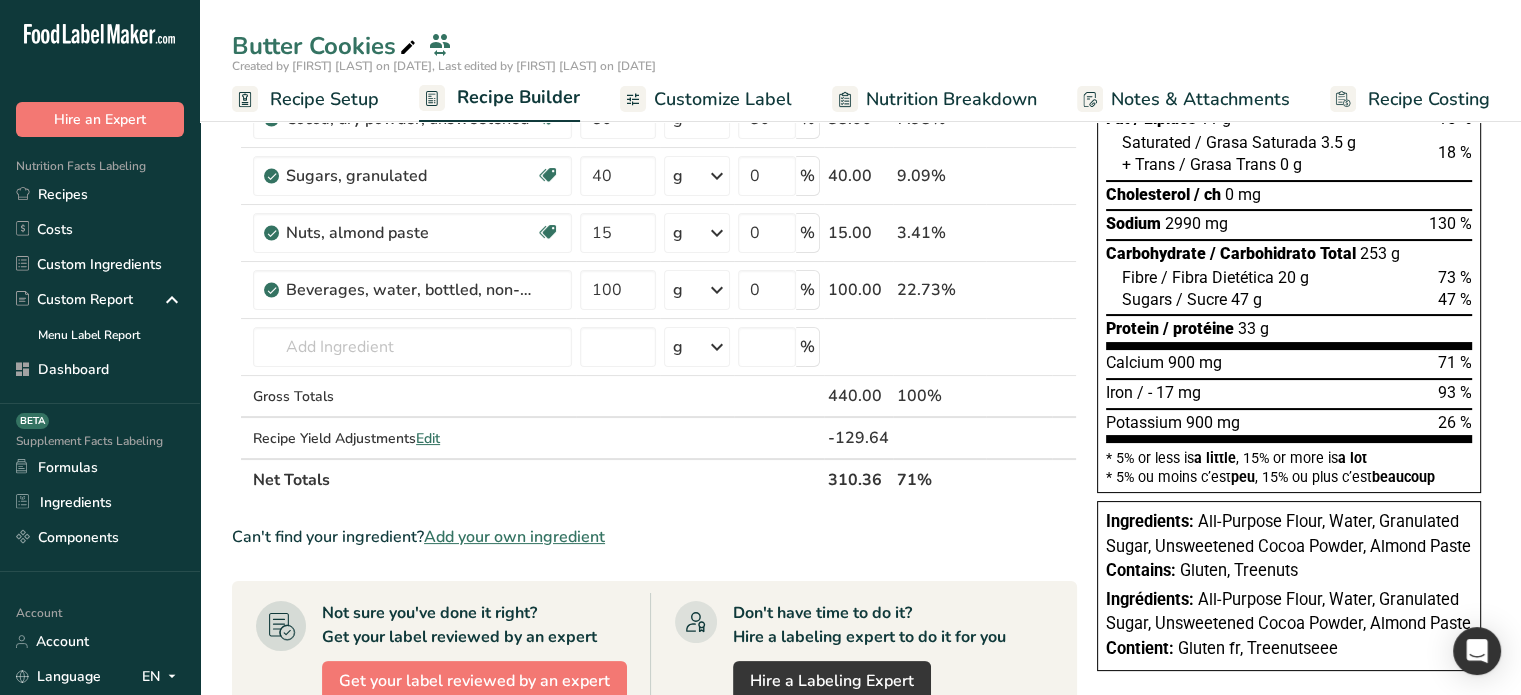 scroll, scrollTop: 0, scrollLeft: 0, axis: both 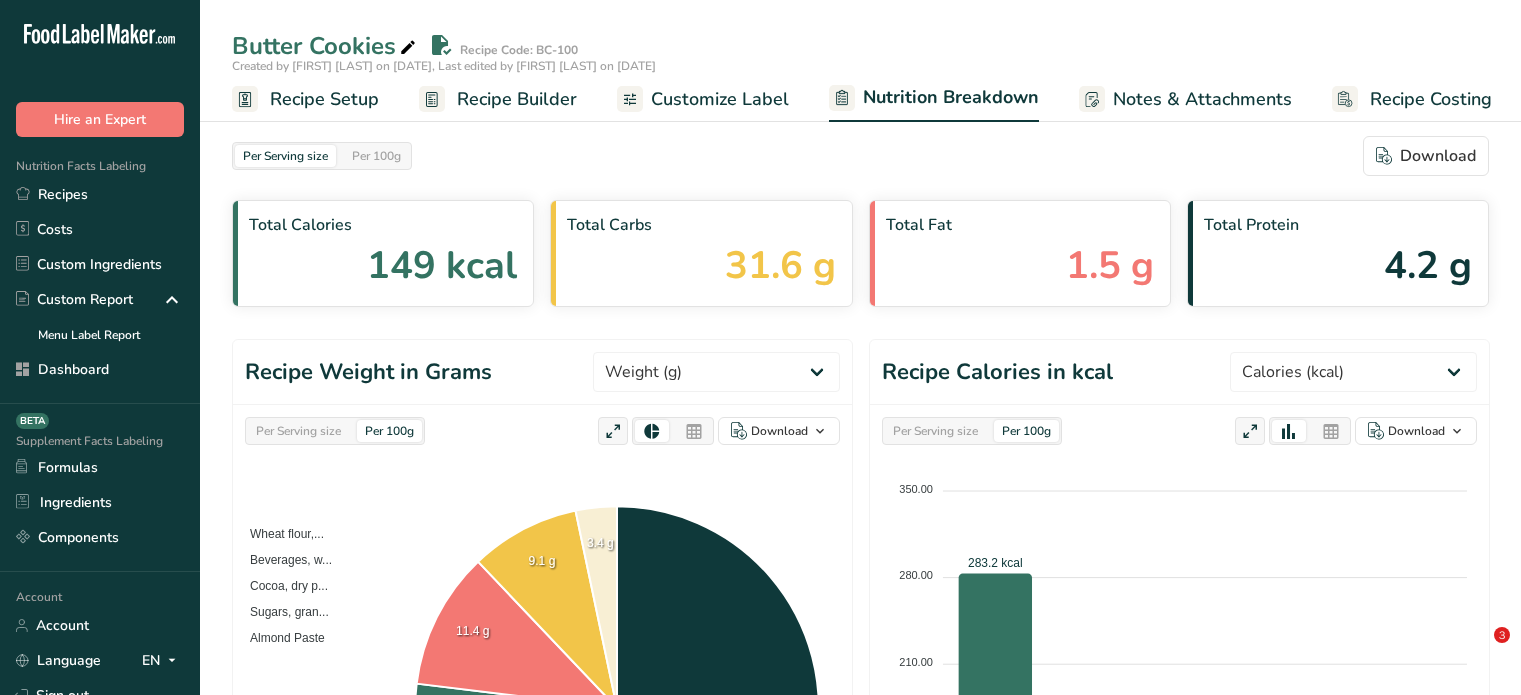select on "Calories" 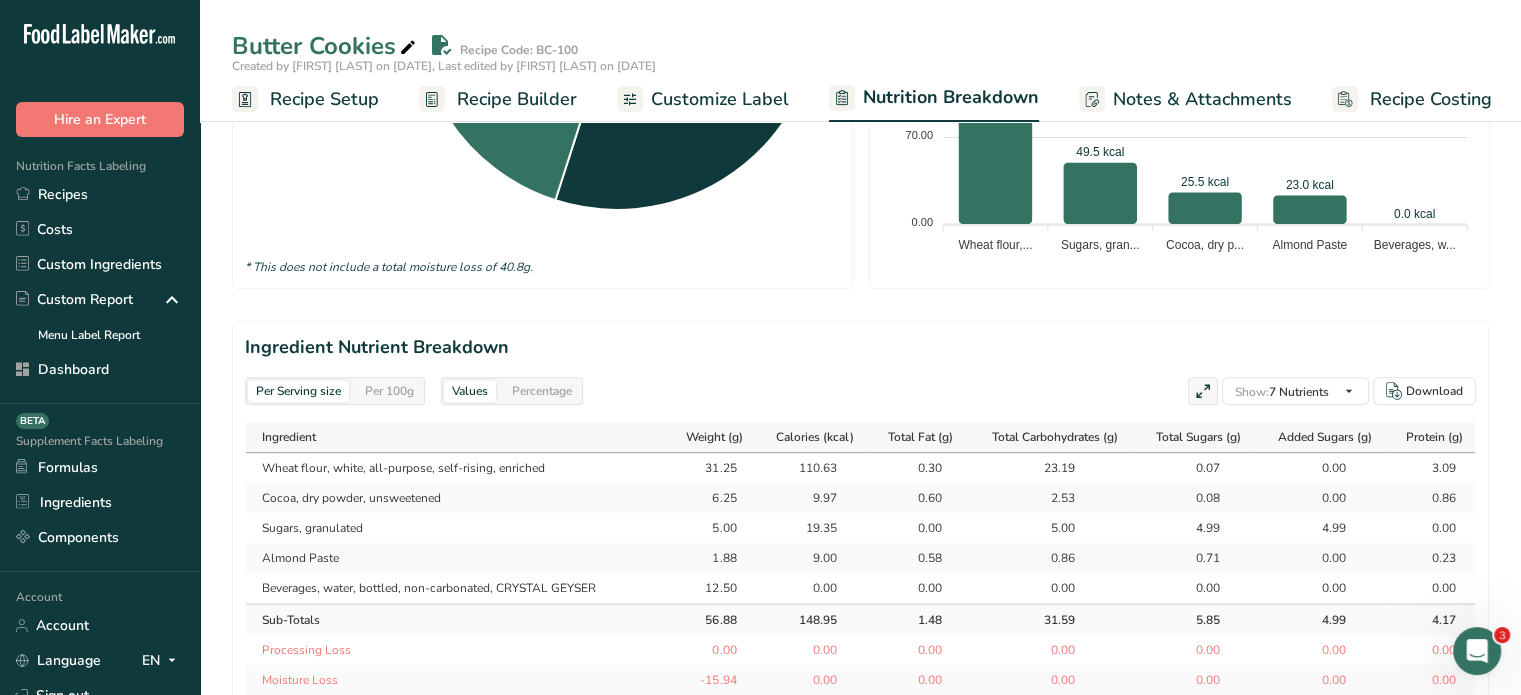 scroll, scrollTop: 0, scrollLeft: 0, axis: both 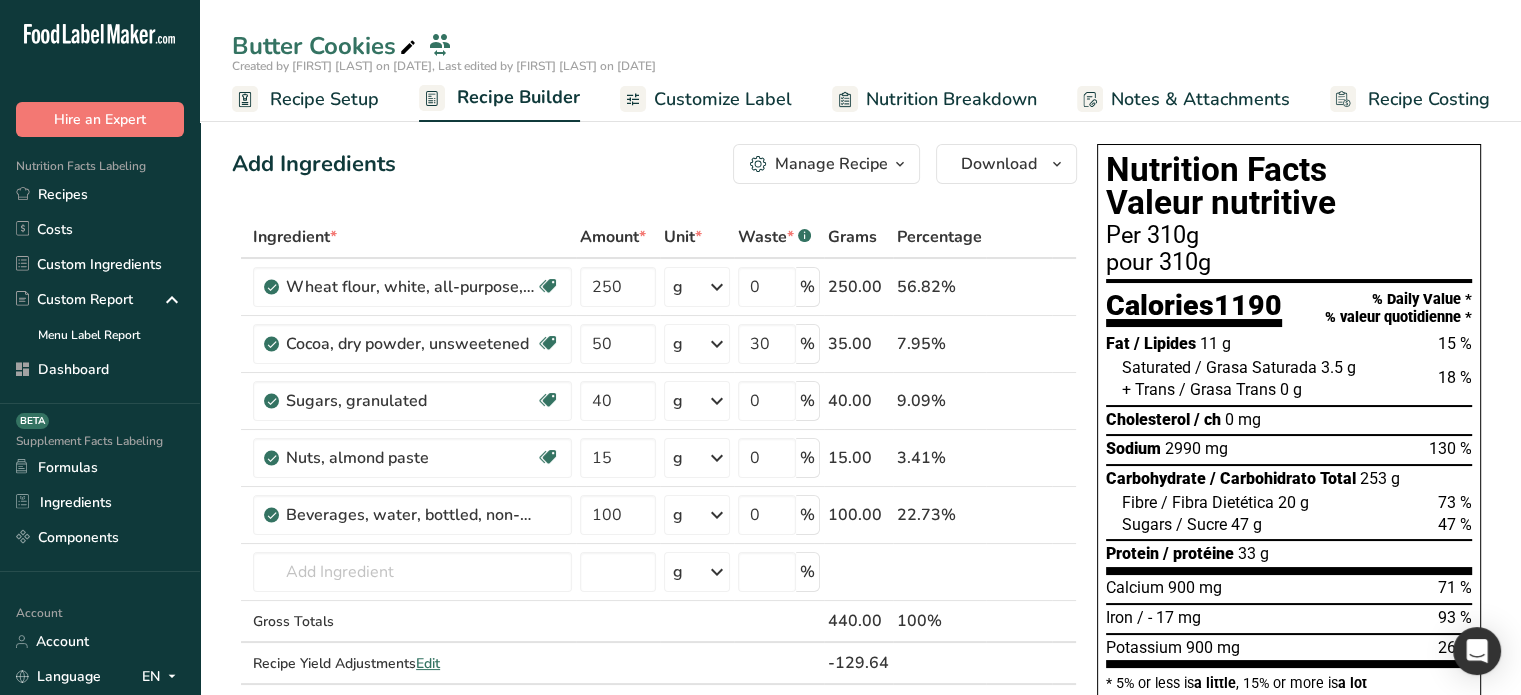 click on "Nutrition Breakdown" at bounding box center [951, 99] 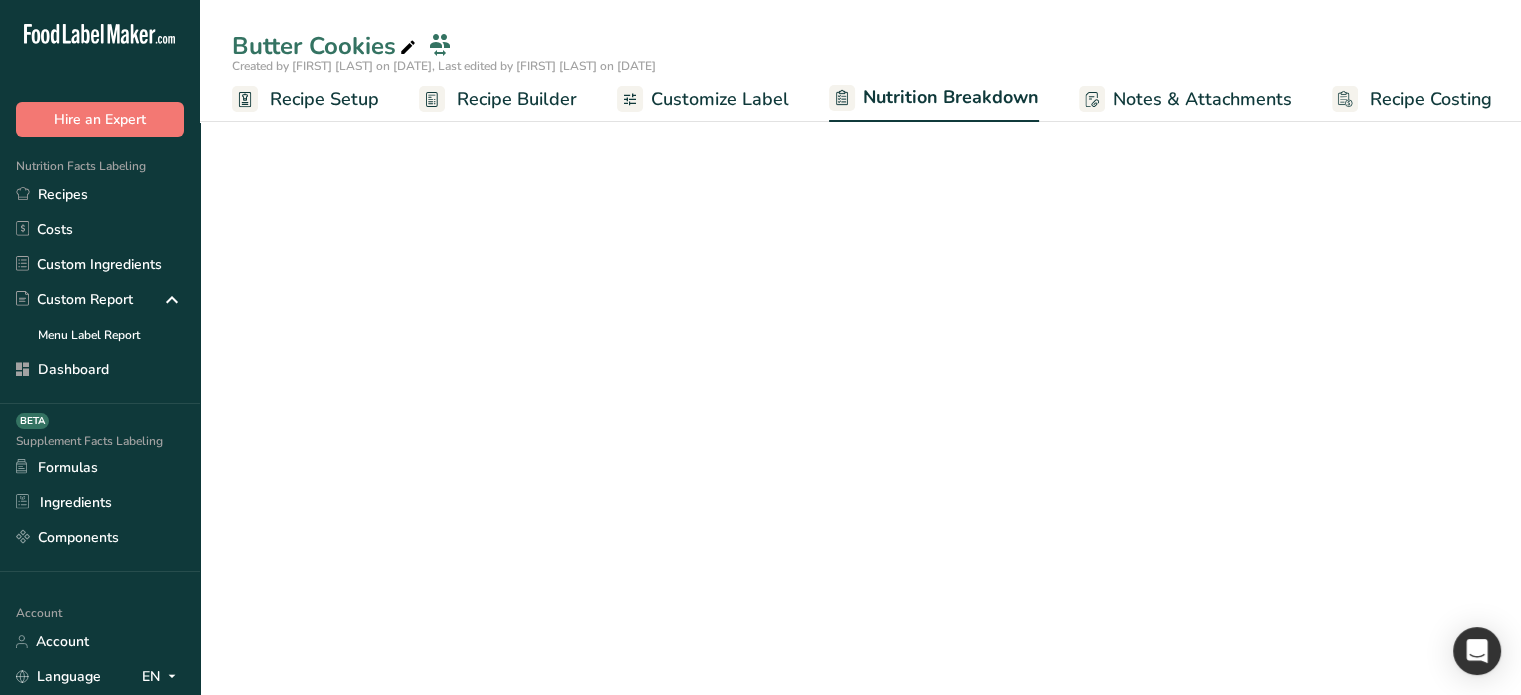 scroll, scrollTop: 0, scrollLeft: 2, axis: horizontal 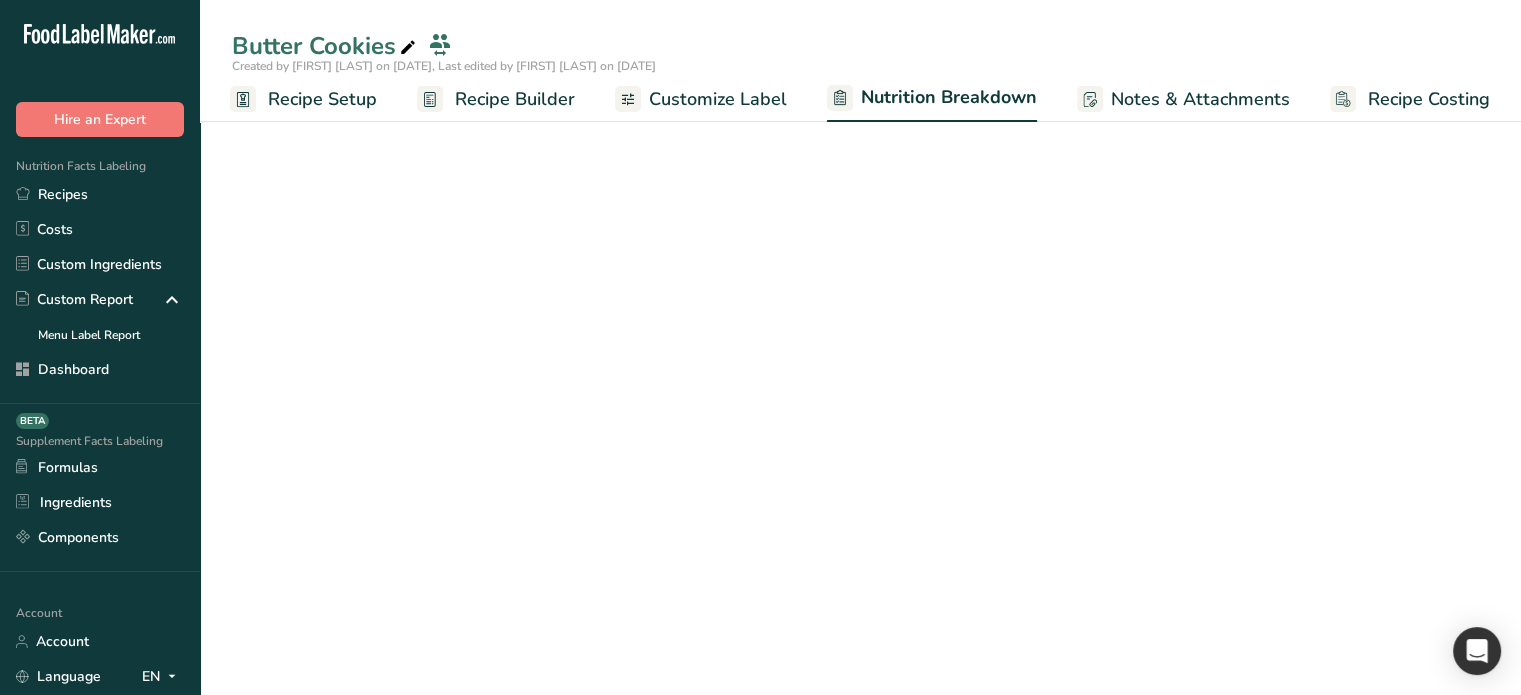 select on "Calories" 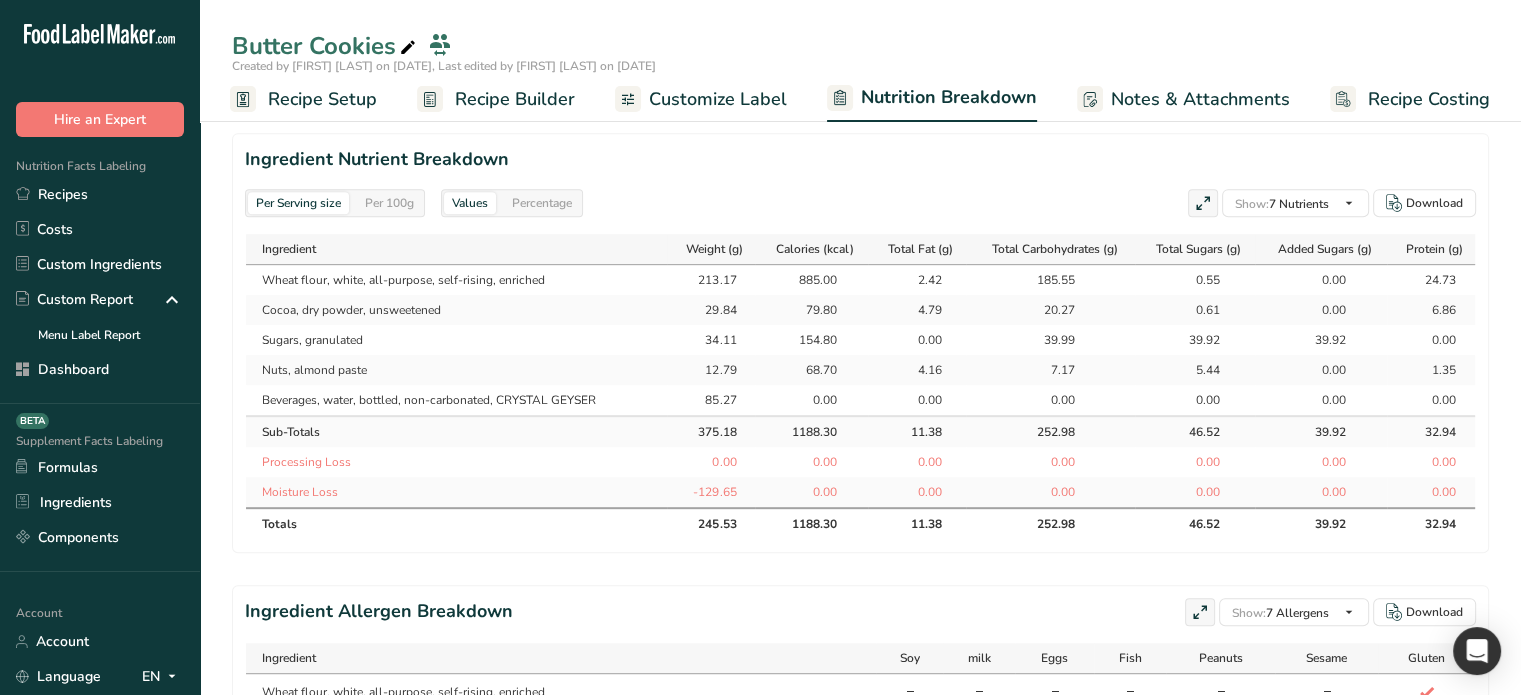 scroll, scrollTop: 900, scrollLeft: 0, axis: vertical 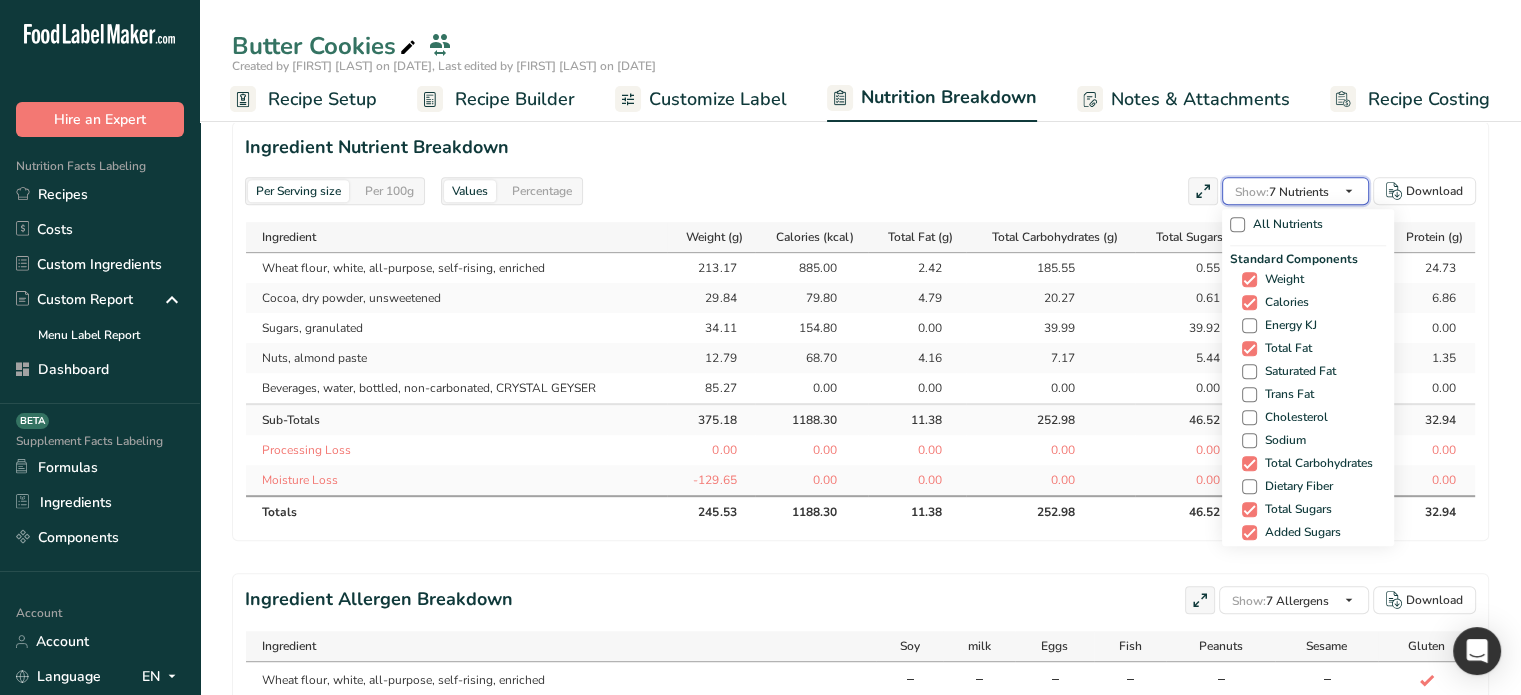 click at bounding box center (1349, 191) 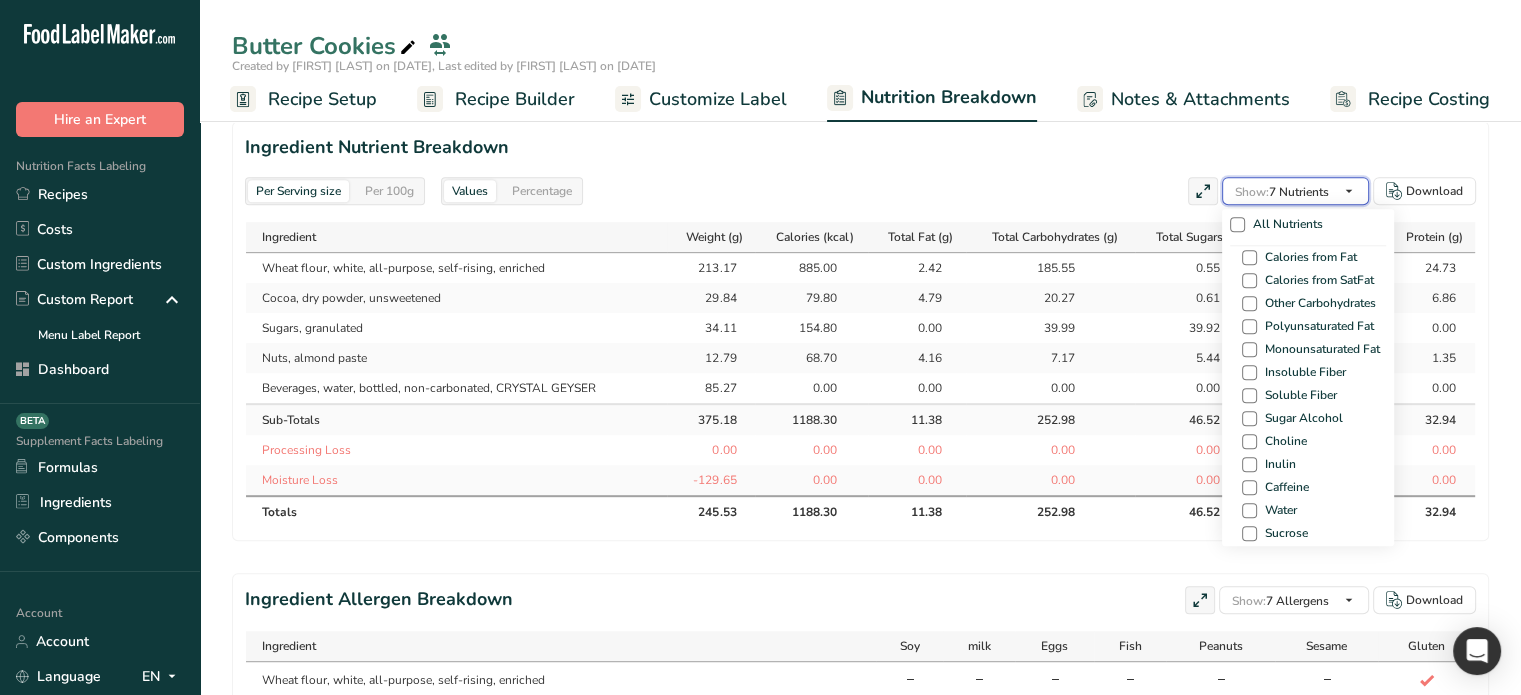 scroll, scrollTop: 1200, scrollLeft: 0, axis: vertical 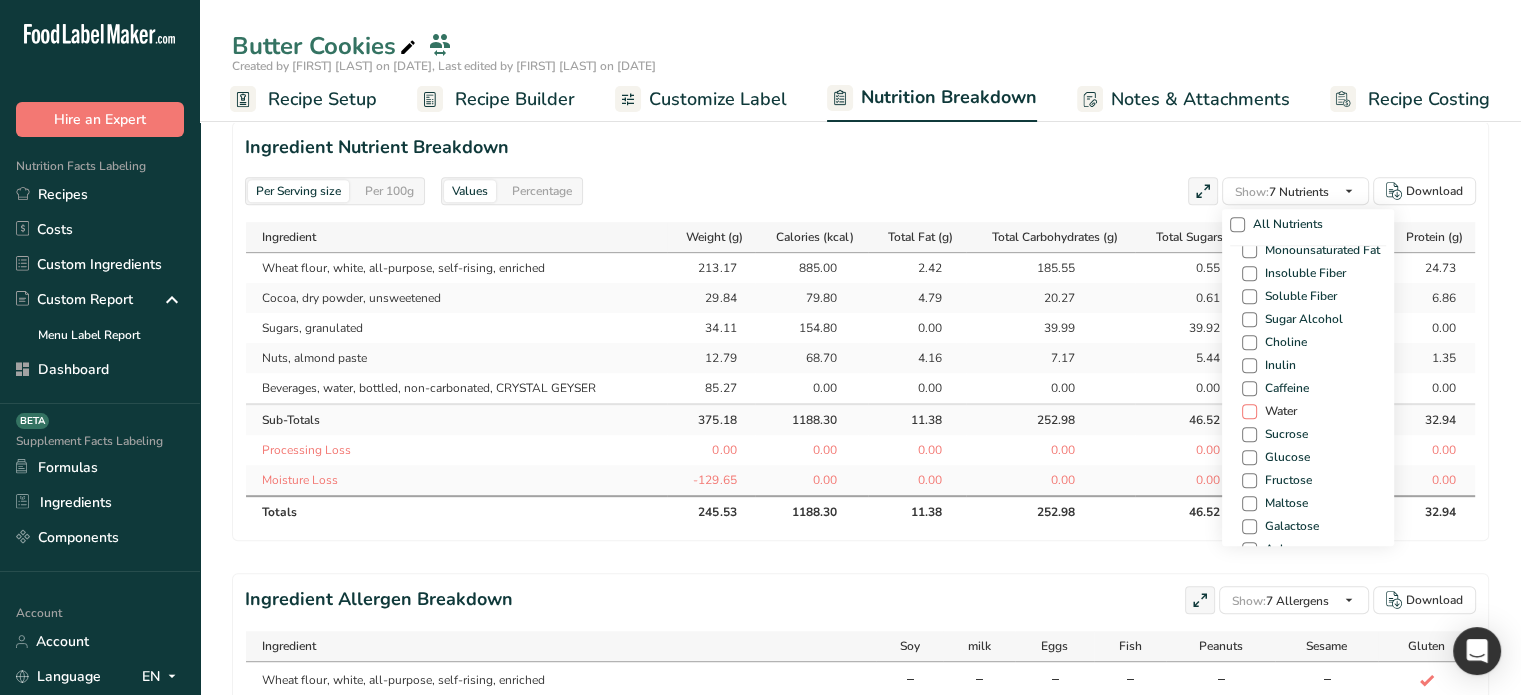click at bounding box center (1249, 411) 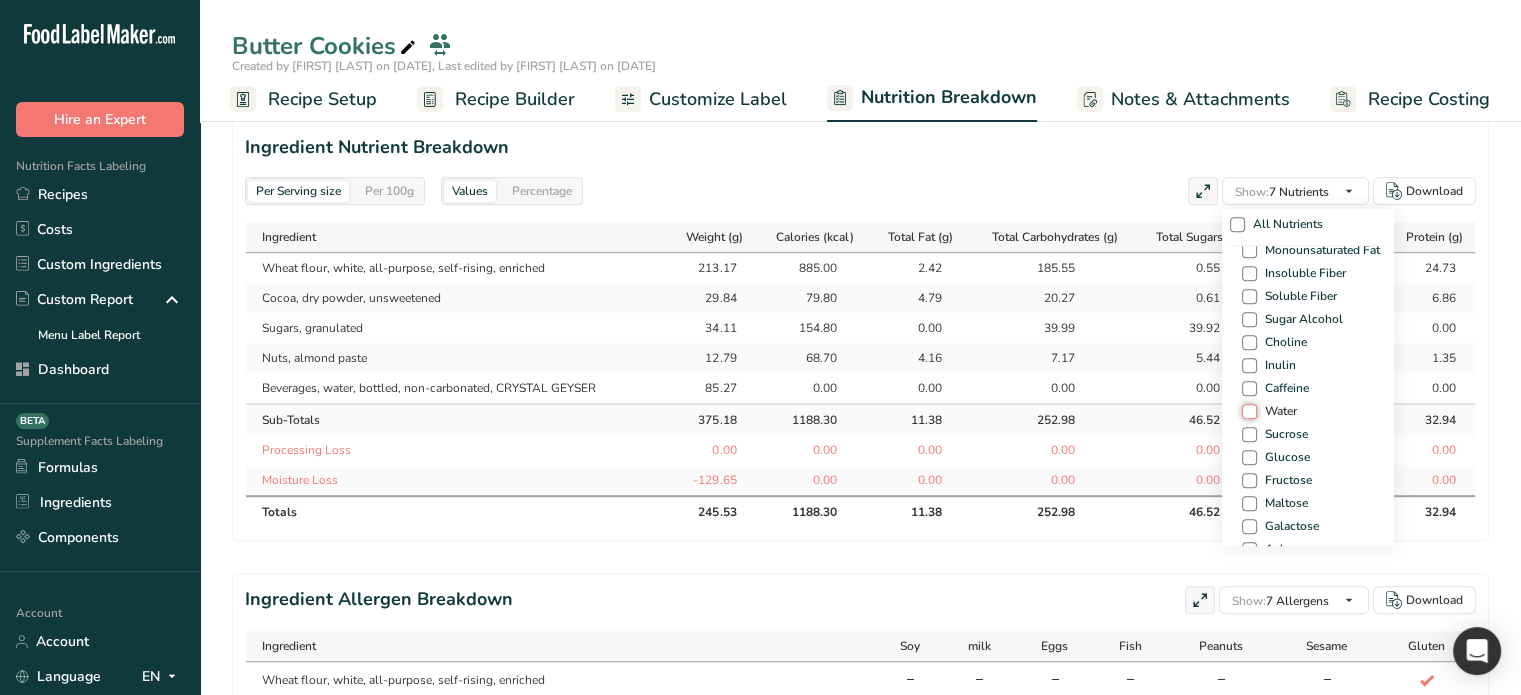 click on "Water" at bounding box center (1248, 411) 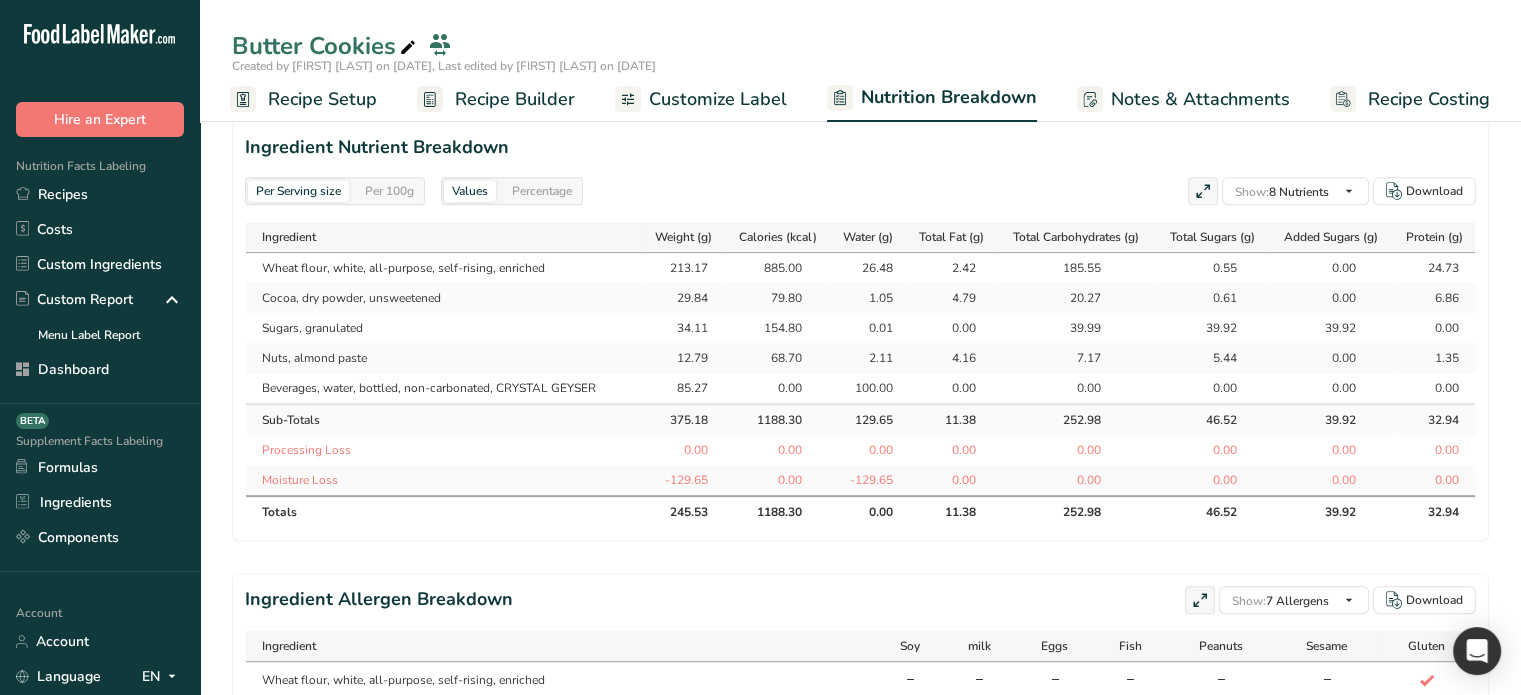 click on "252.98" at bounding box center (1076, 420) 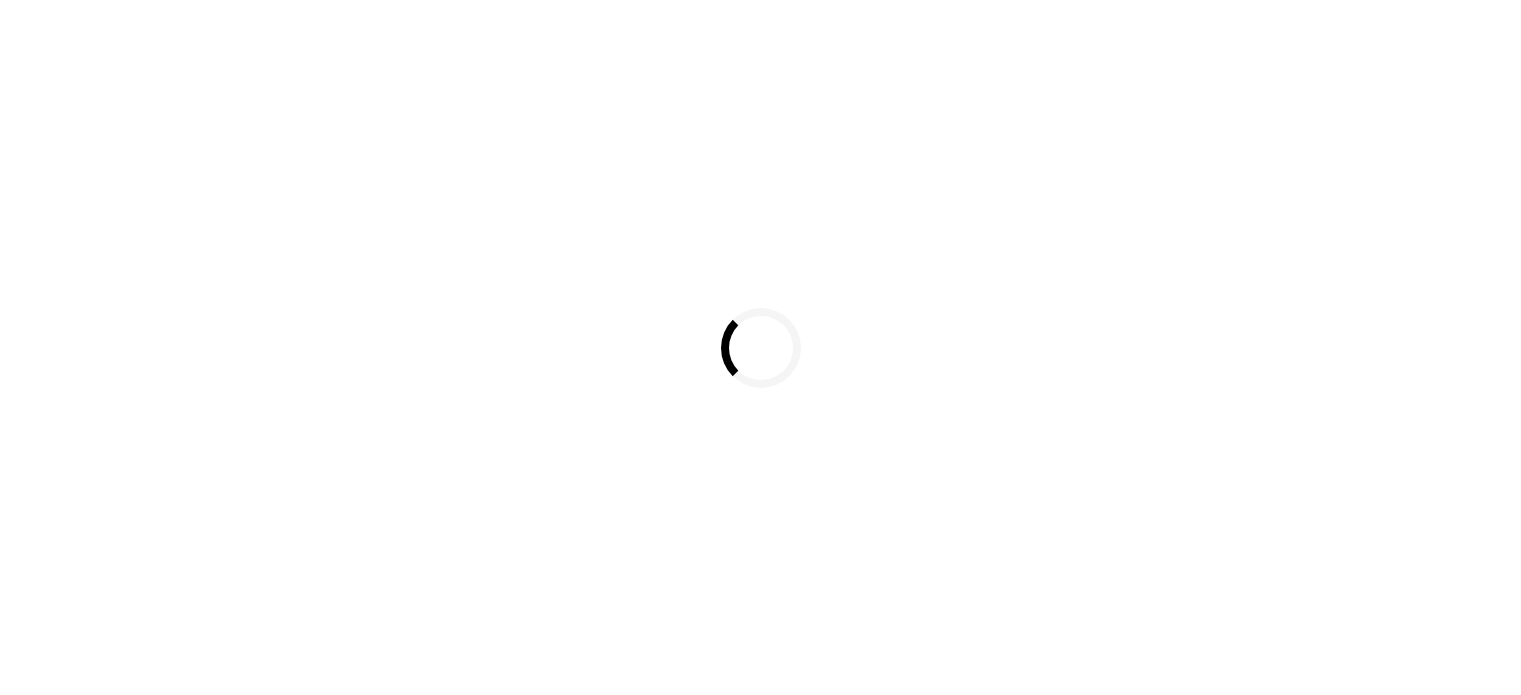 scroll, scrollTop: 0, scrollLeft: 0, axis: both 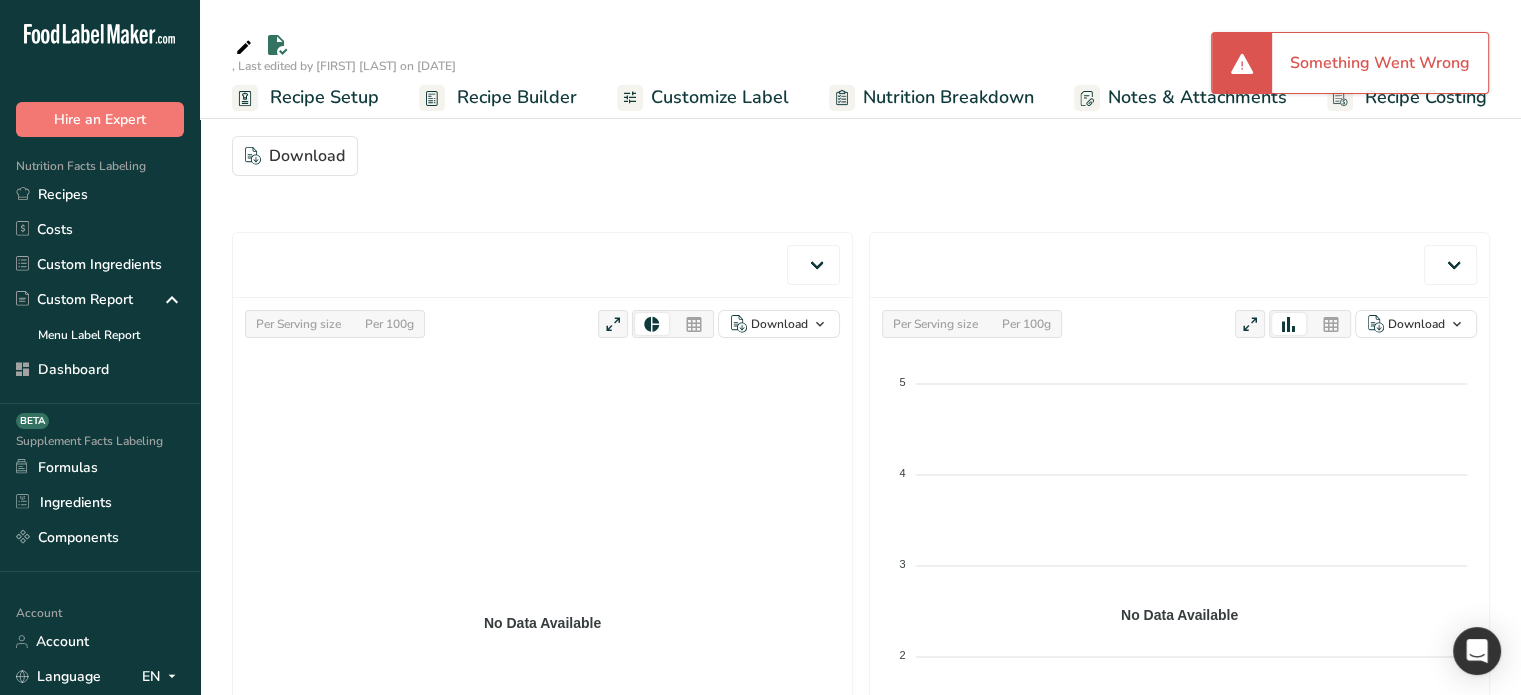 click on "Recipe Builder" at bounding box center (517, 97) 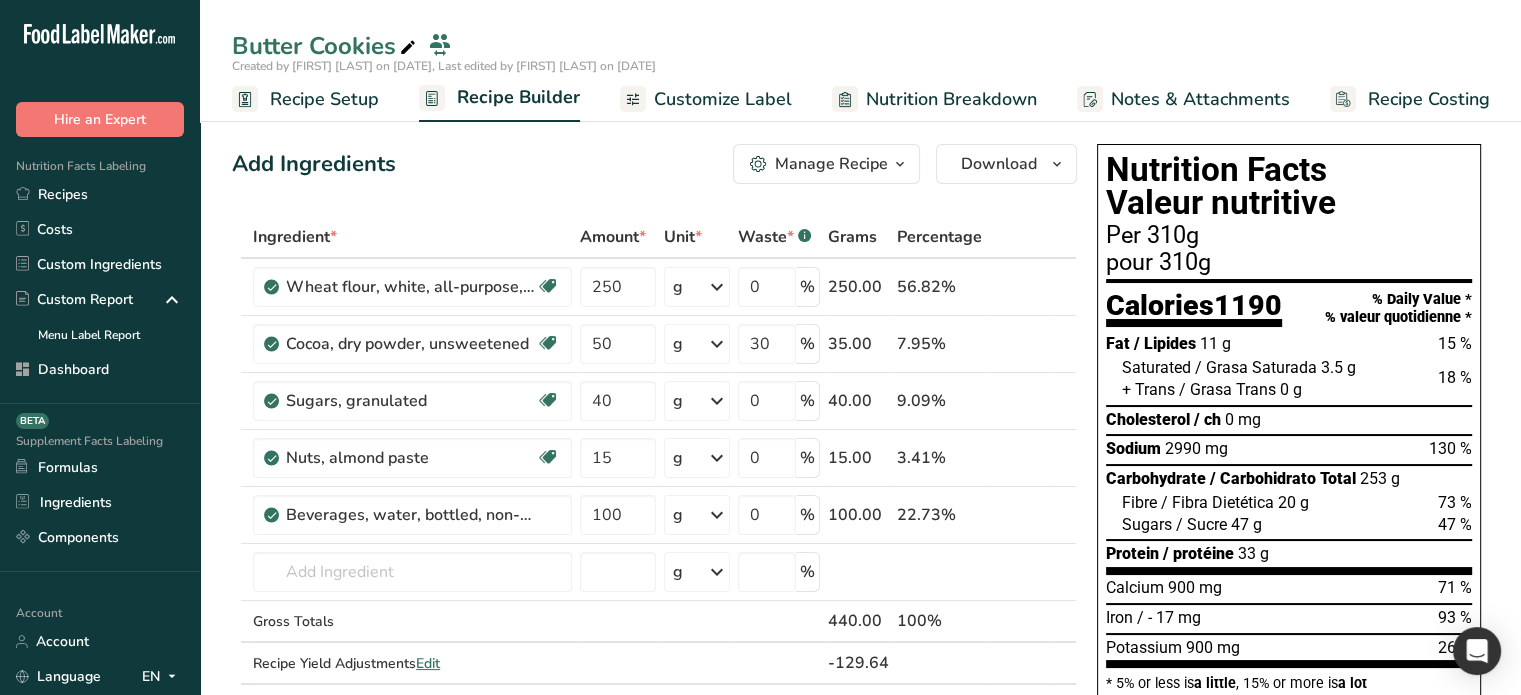 click on "Add Ingredients
Manage Recipe         Delete Recipe           Duplicate Recipe             Scale Recipe             Save as Sub-Recipe   .a-a{fill:#347362;}.b-a{fill:#fff;}                               Nutrition Breakdown                 Recipe Card
NEW
Amino Acids Pattern Report           Activity History
Download
Choose your preferred label style
Standard FDA label
Standard FDA label
The most common format for nutrition facts labels in compliance with the FDA's typeface, style and requirements
Tabular FDA label
A label format compliant with the FDA regulations presented in a tabular (horizontal) display.
Linear FDA label
A simple linear display for small sized packages.
Simplified FDA label" at bounding box center [660, 797] 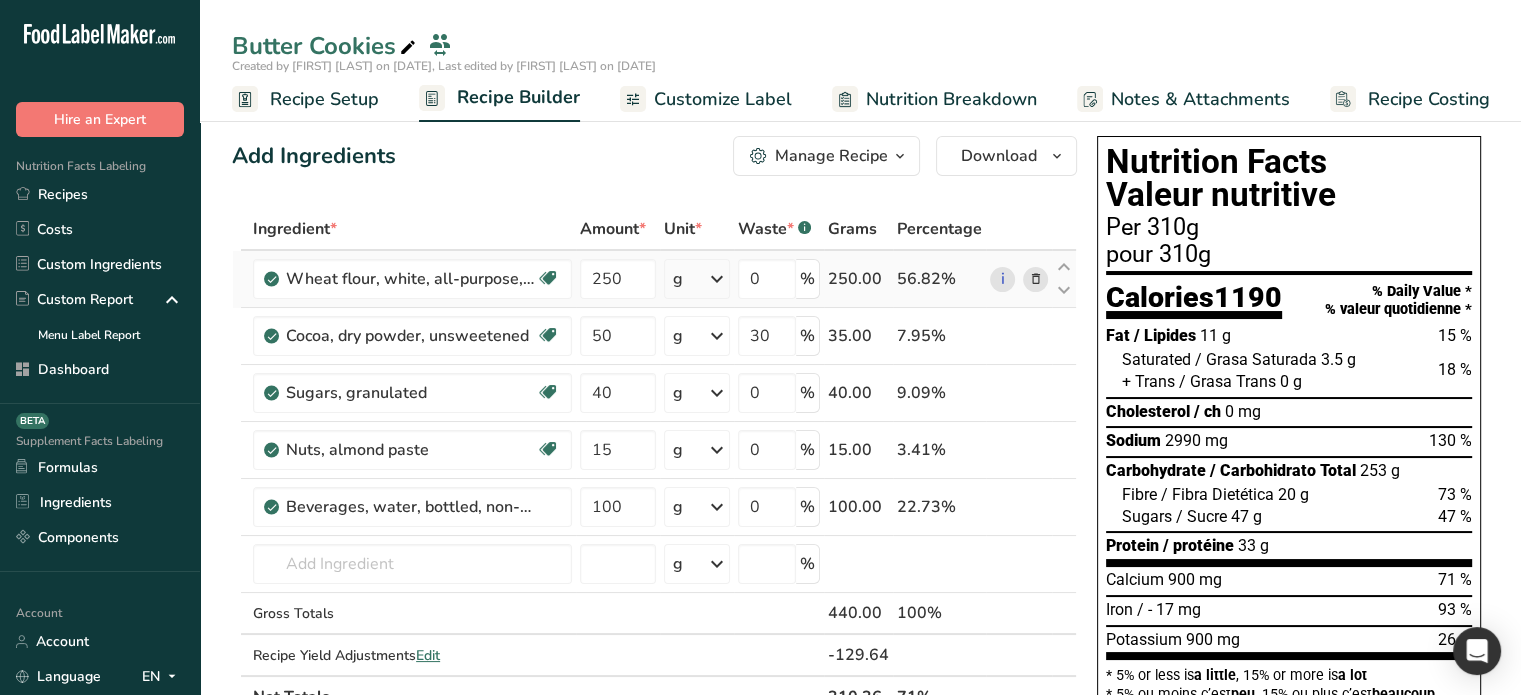 scroll, scrollTop: 0, scrollLeft: 0, axis: both 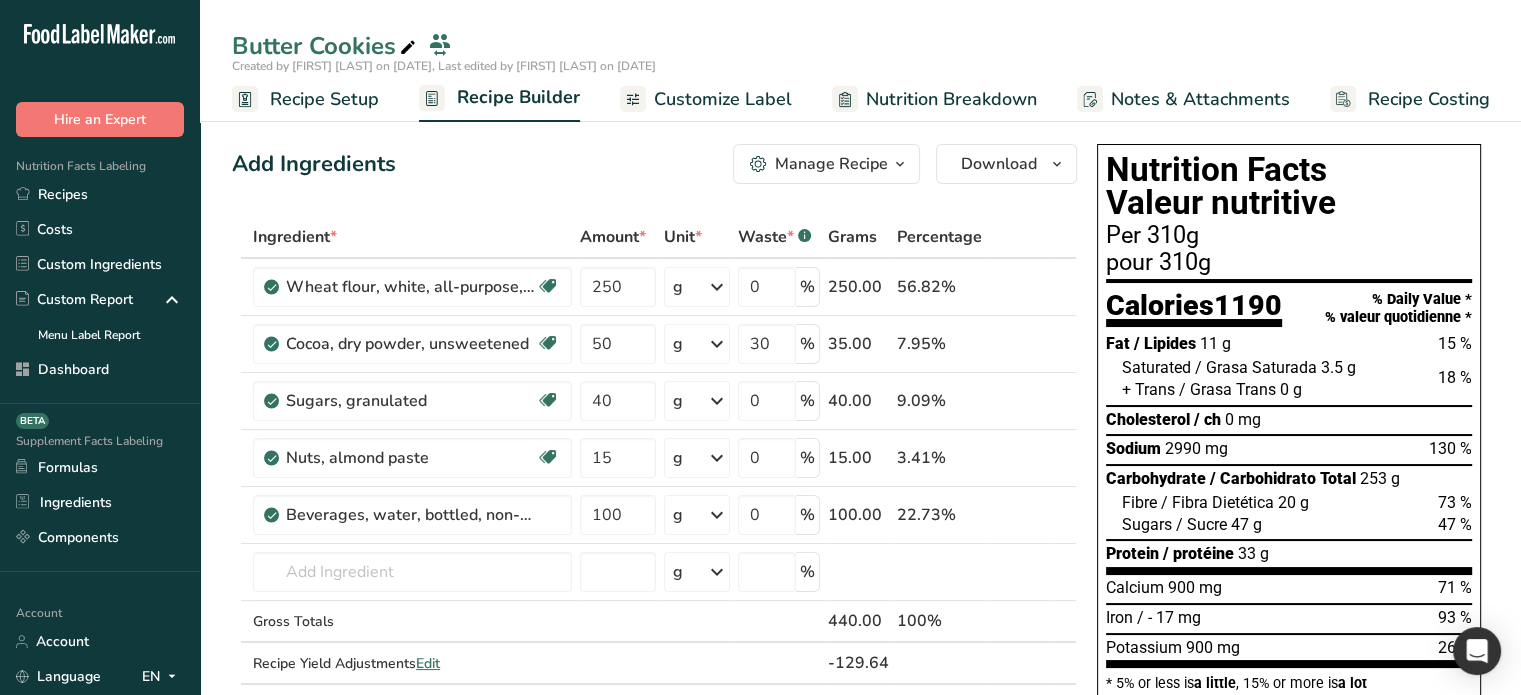 click on "Nutrition Breakdown" at bounding box center (951, 99) 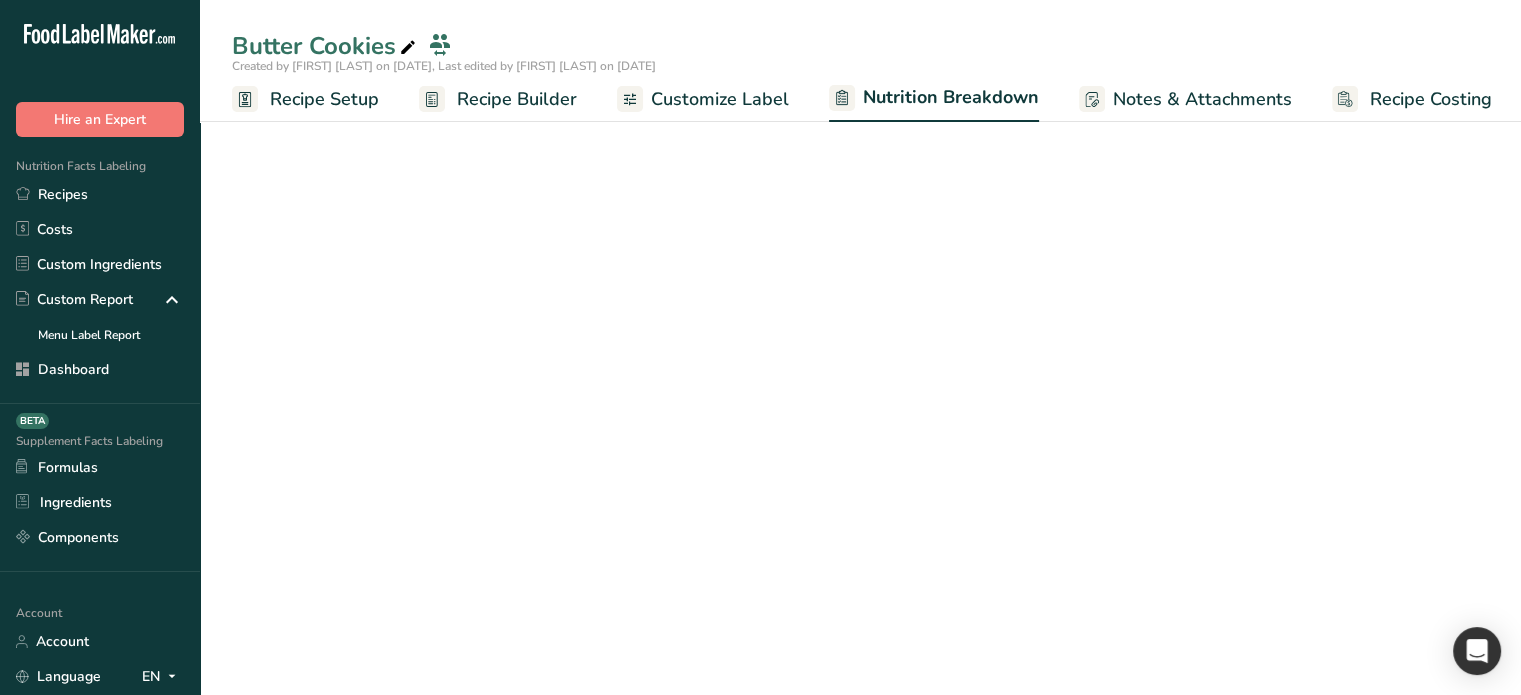 scroll, scrollTop: 0, scrollLeft: 2, axis: horizontal 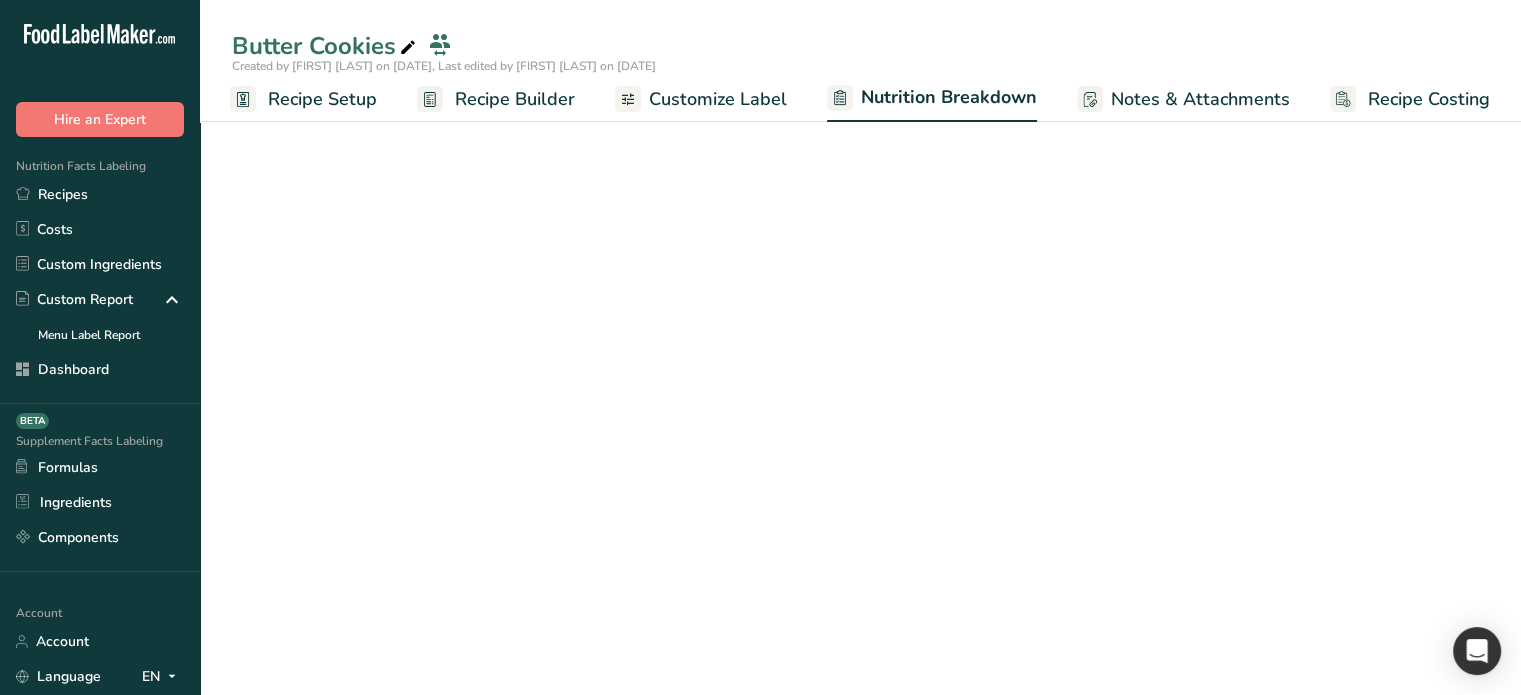 select on "Calories" 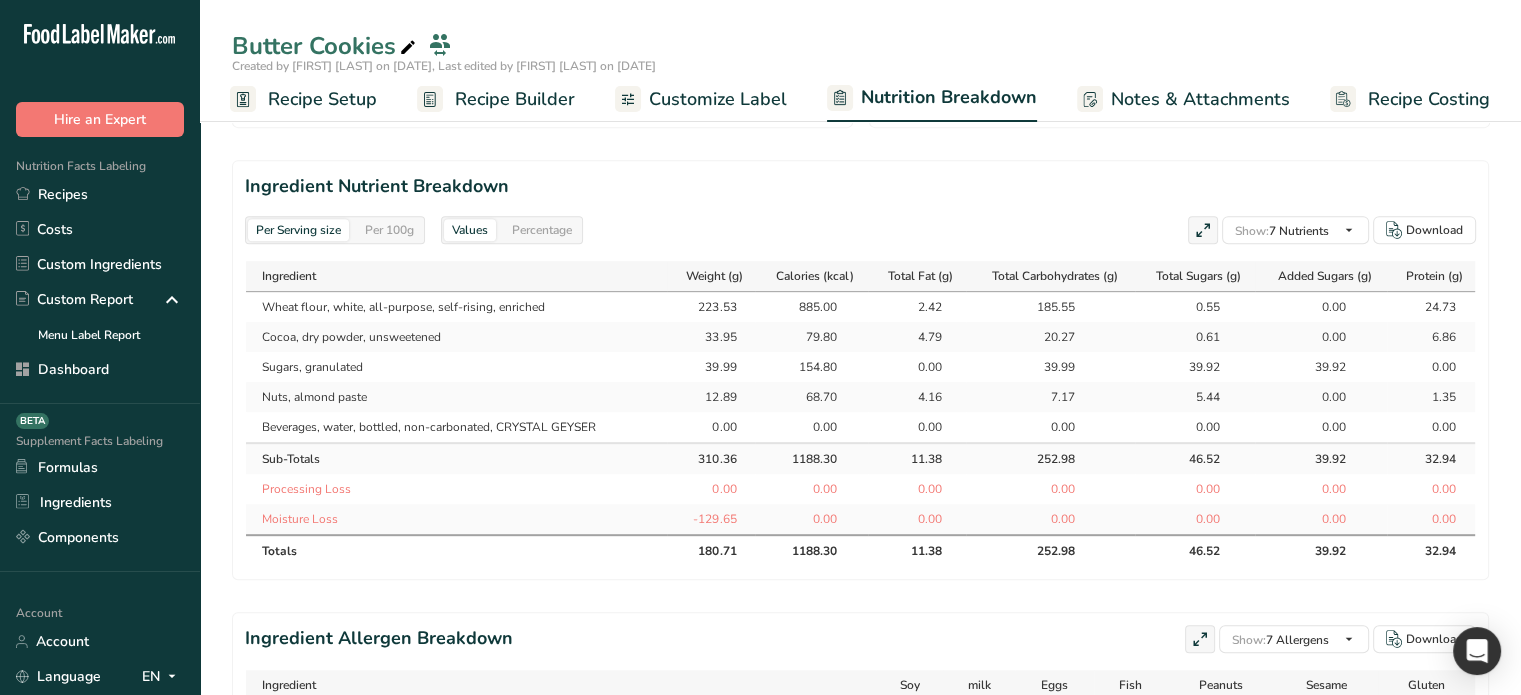 scroll, scrollTop: 900, scrollLeft: 0, axis: vertical 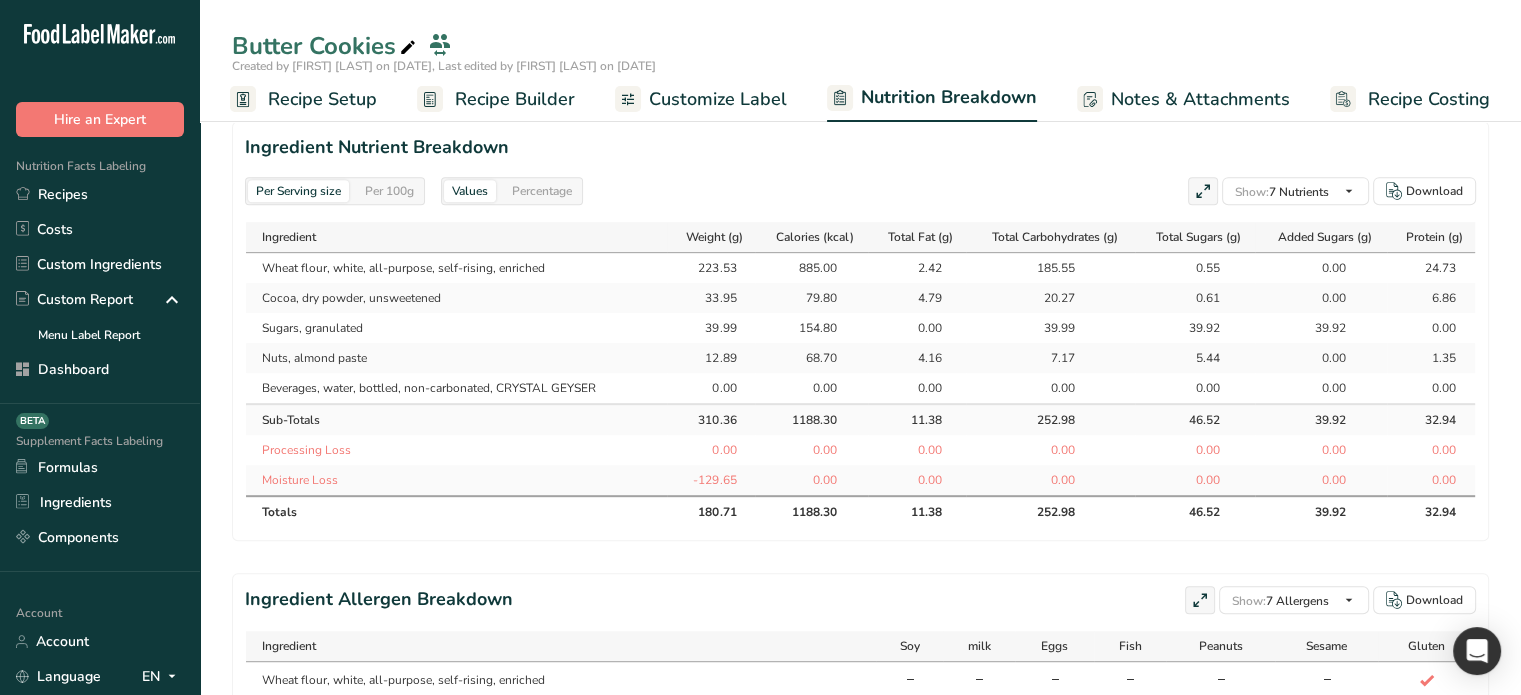 click on "Ingredient Nutrient Breakdown
Per Serving size
Per 100g
Values
Percentage
Show:
7 Nutrients
All Nutrients
Standard Components
Weight
Calories
Energy KJ
Total Fat
Saturated Fat
Trans Fat
Cholesterol
Sodium
Total Carbohydrates
Dietary Fiber
Total Sugars
Added Sugars
Protein
Vitamins
Vitamin D
Vitamin A, RAE
Vitamin C
Minerals   Other Nutrients" at bounding box center [860, 331] 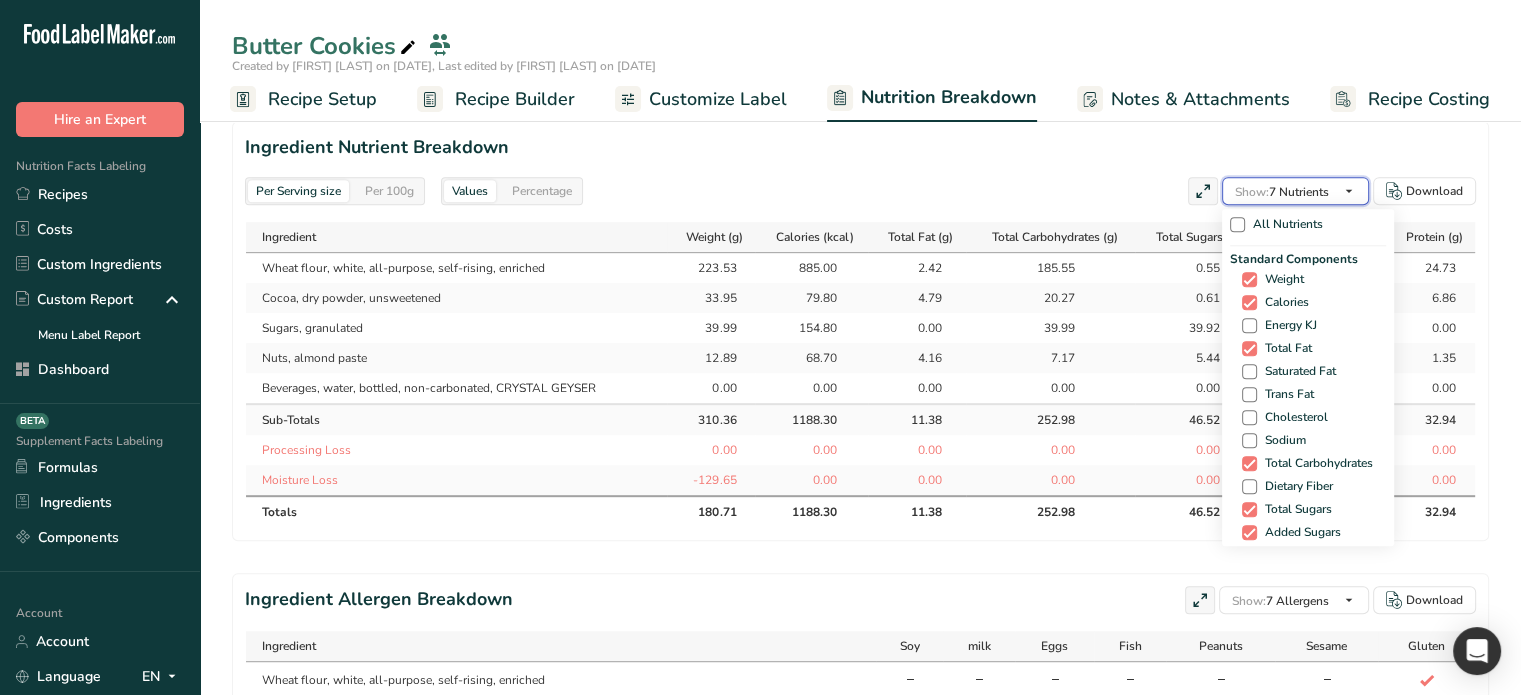 click at bounding box center (1349, 191) 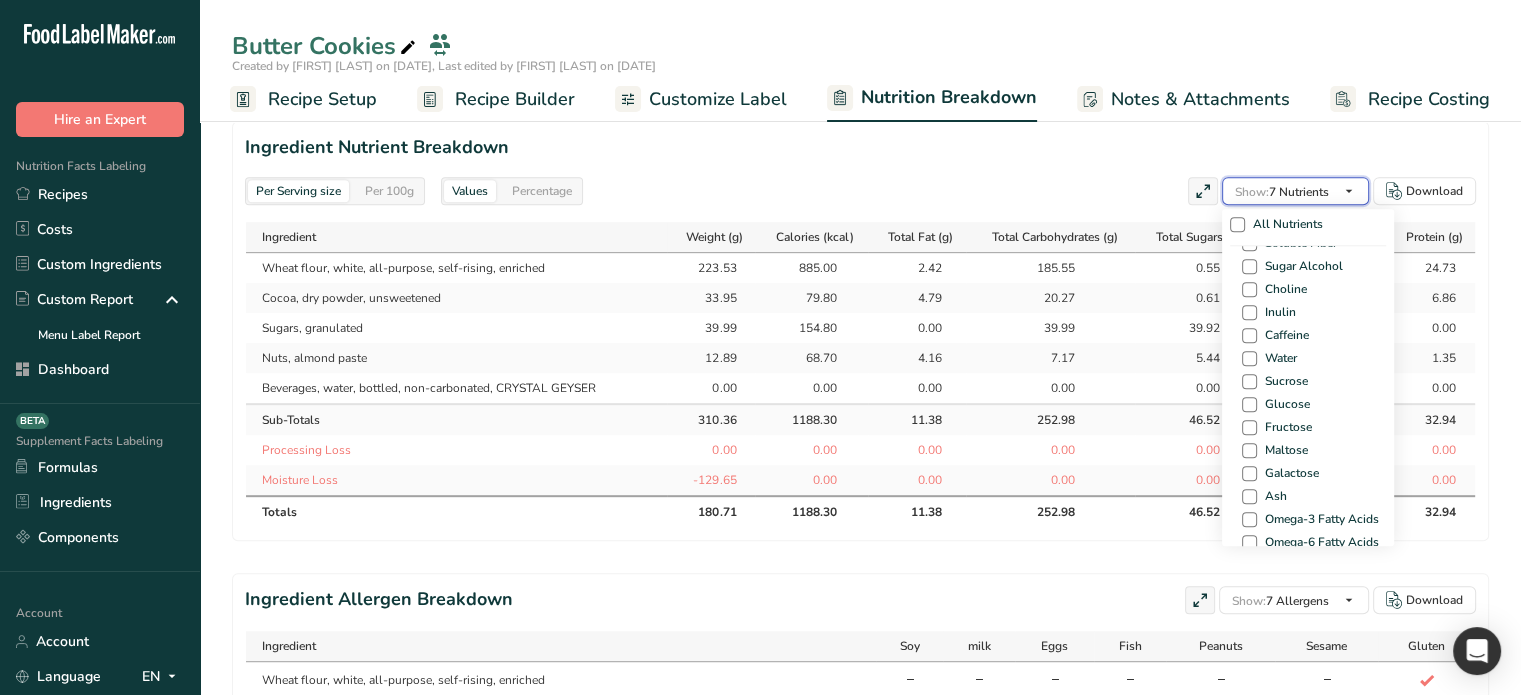 scroll, scrollTop: 1300, scrollLeft: 0, axis: vertical 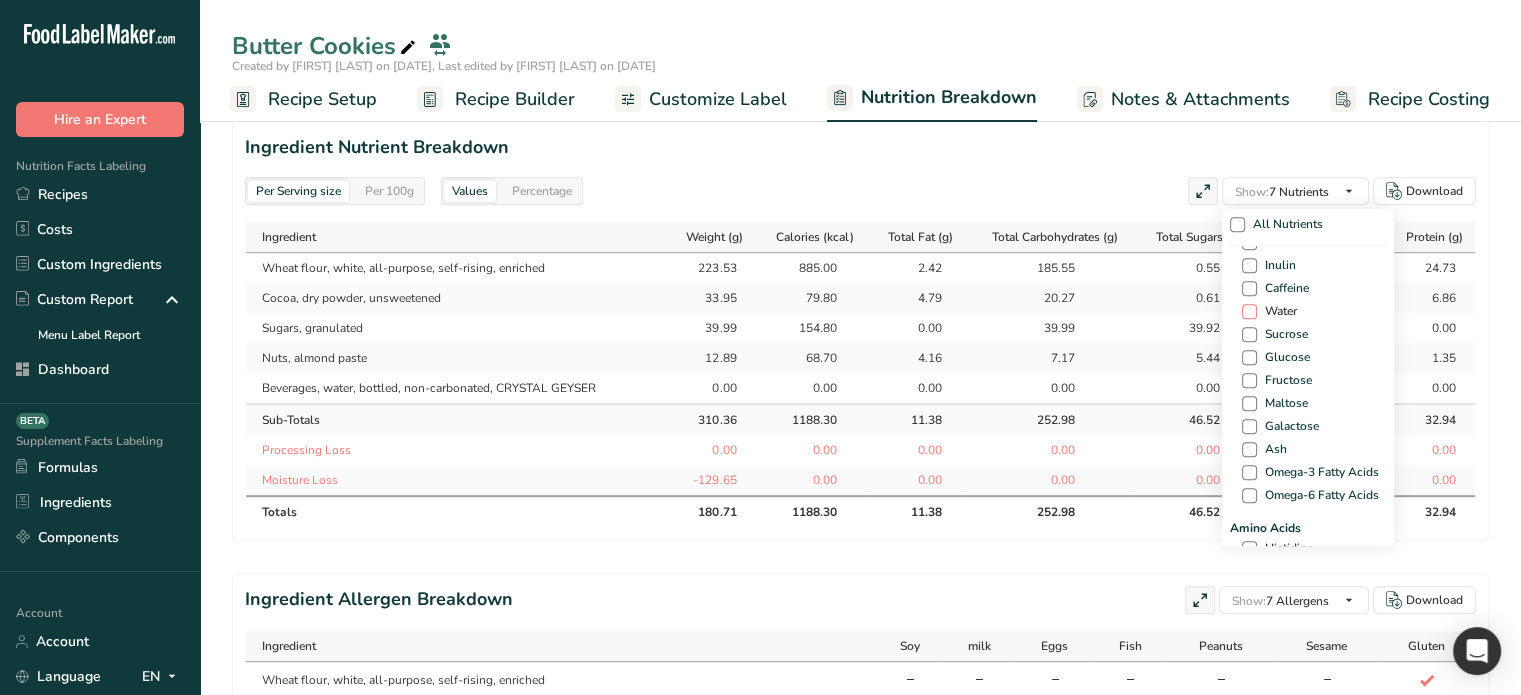 click at bounding box center (1249, 311) 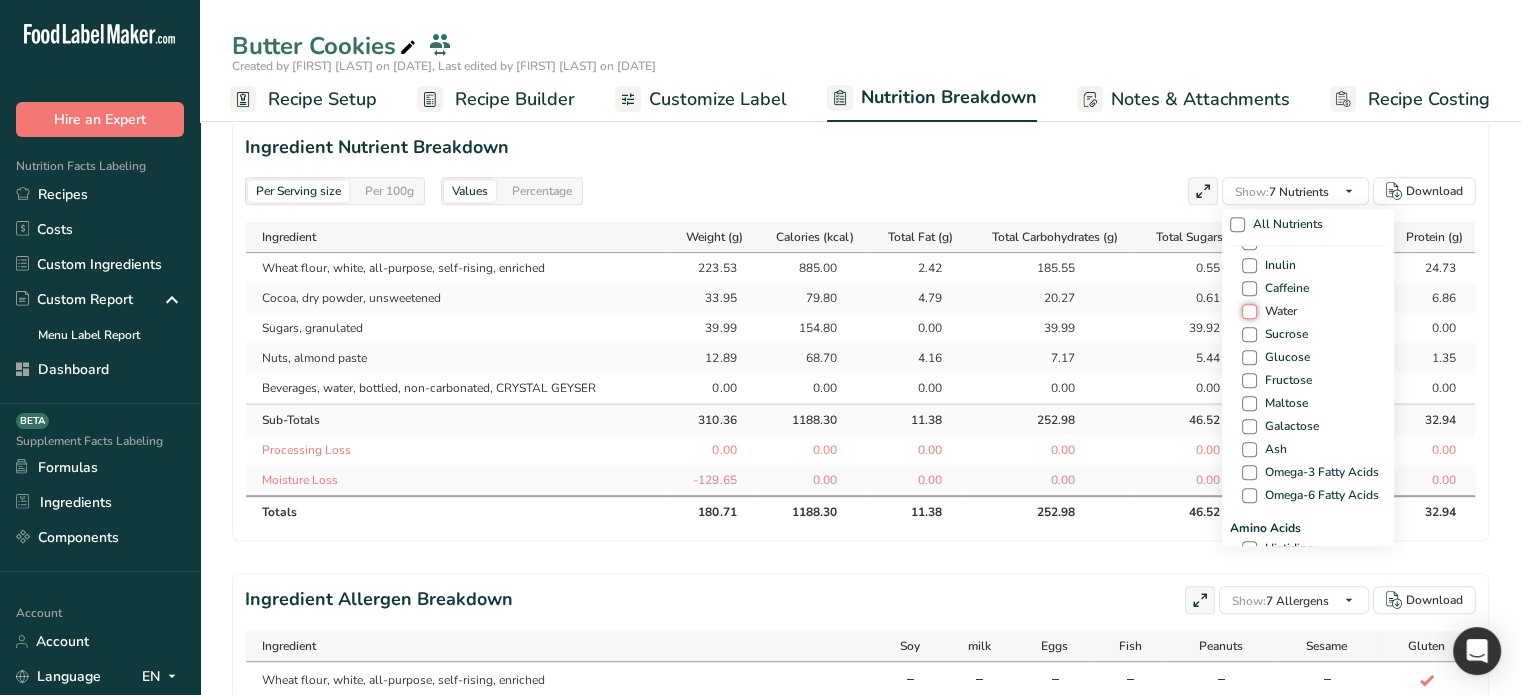 click on "Water" at bounding box center (1248, 311) 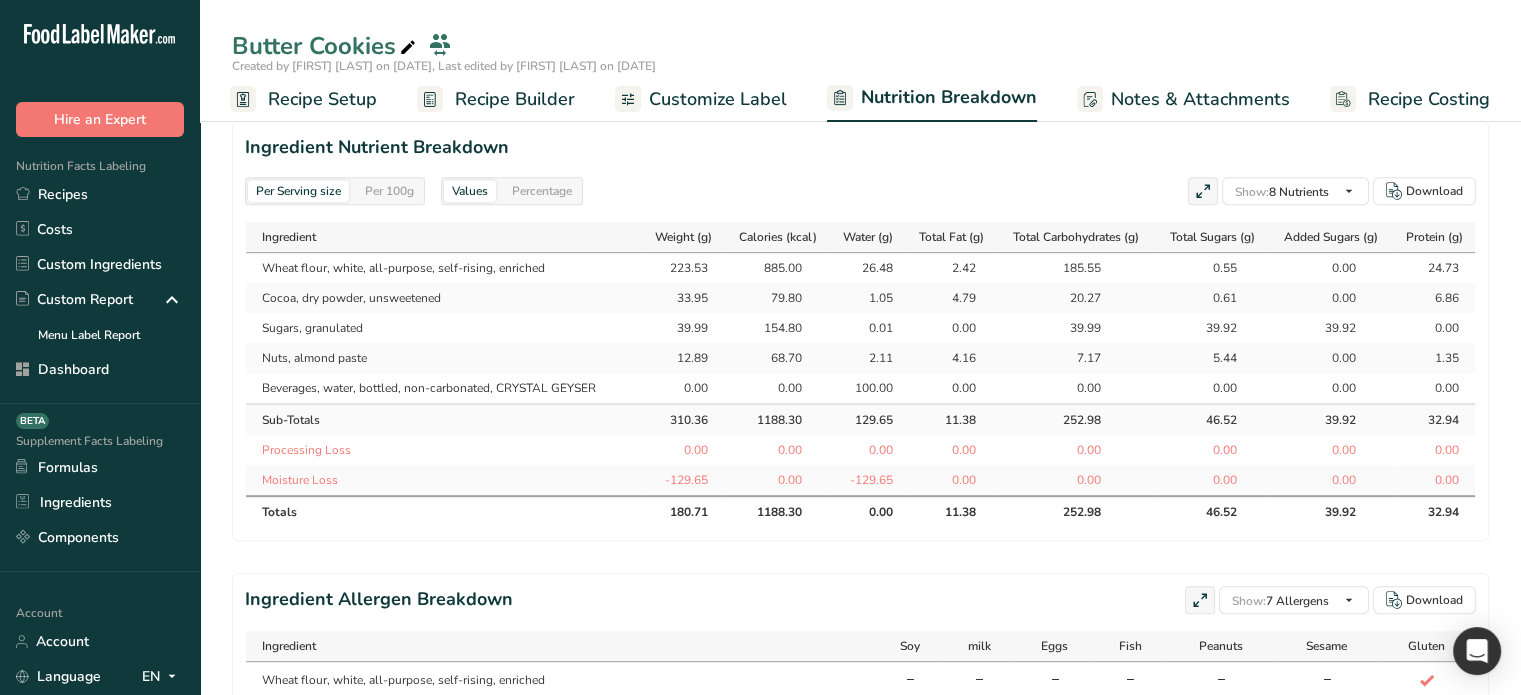 click on "4.16" at bounding box center [950, 358] 